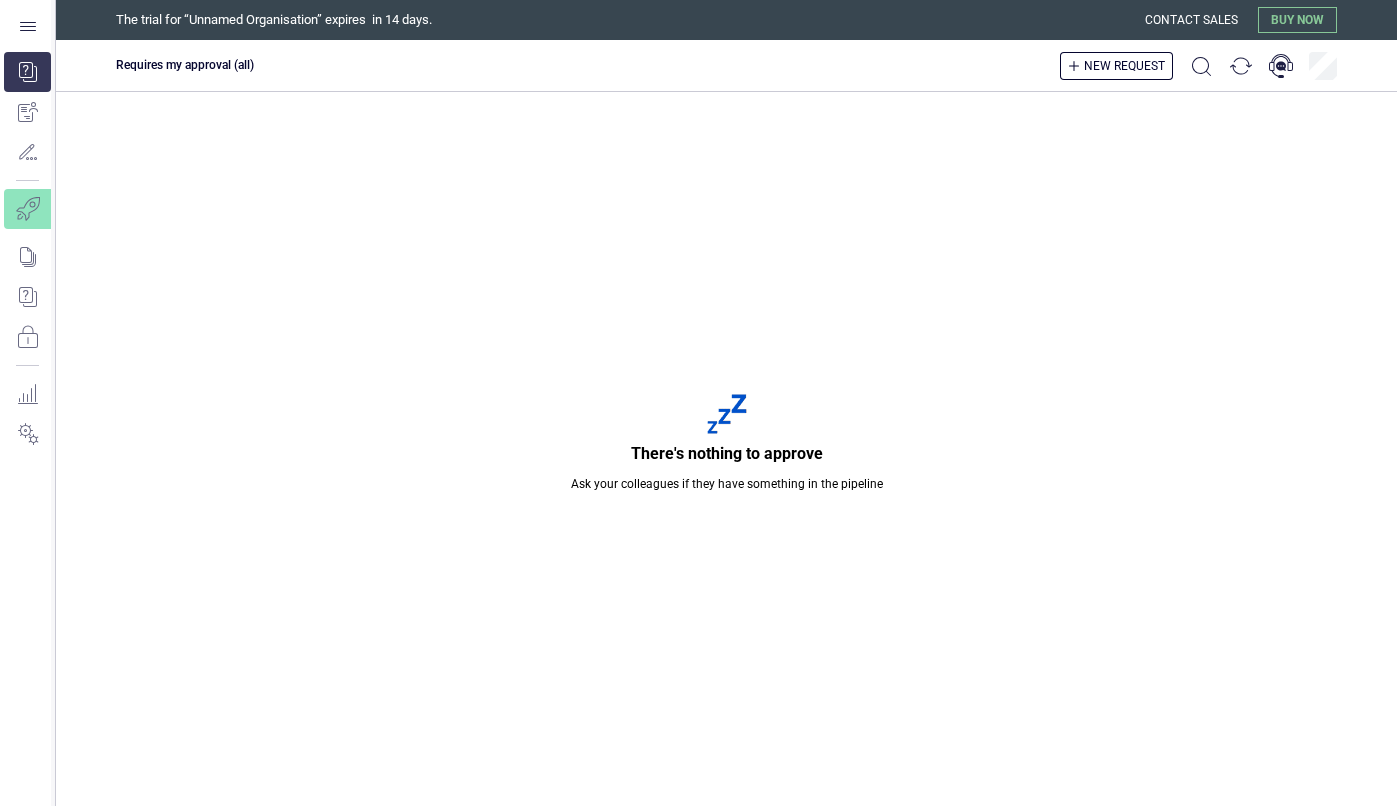 scroll, scrollTop: 0, scrollLeft: 0, axis: both 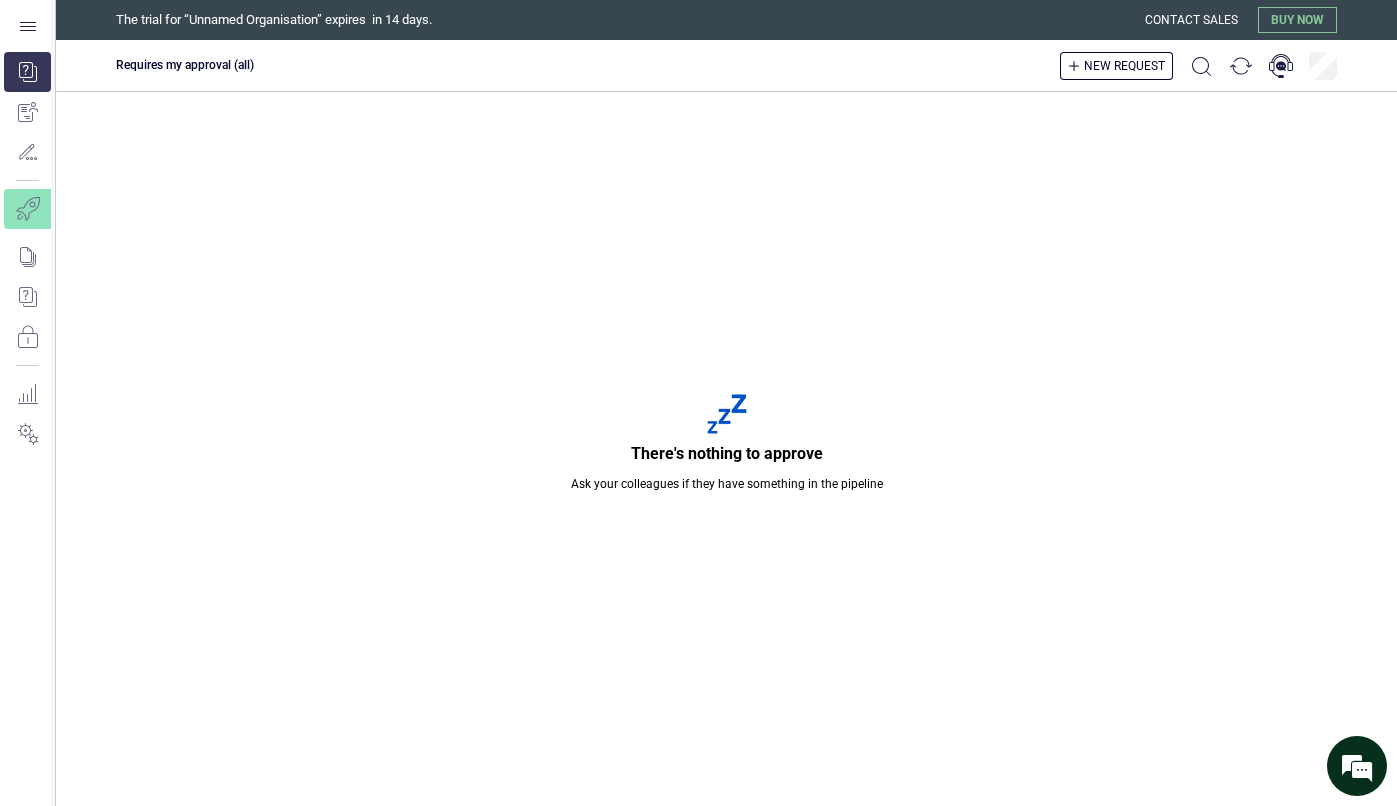 click 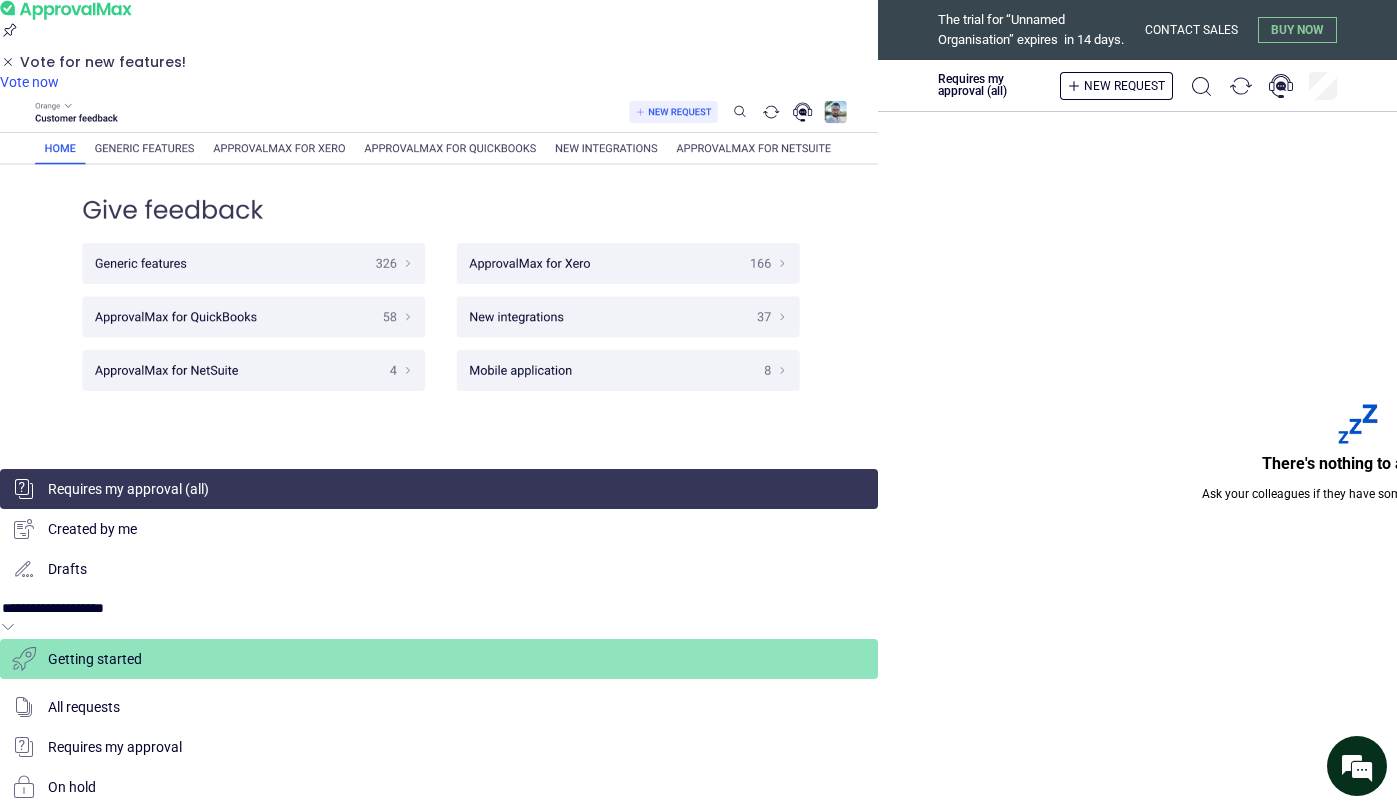 click on "Vote for new features!" at bounding box center (103, 62) 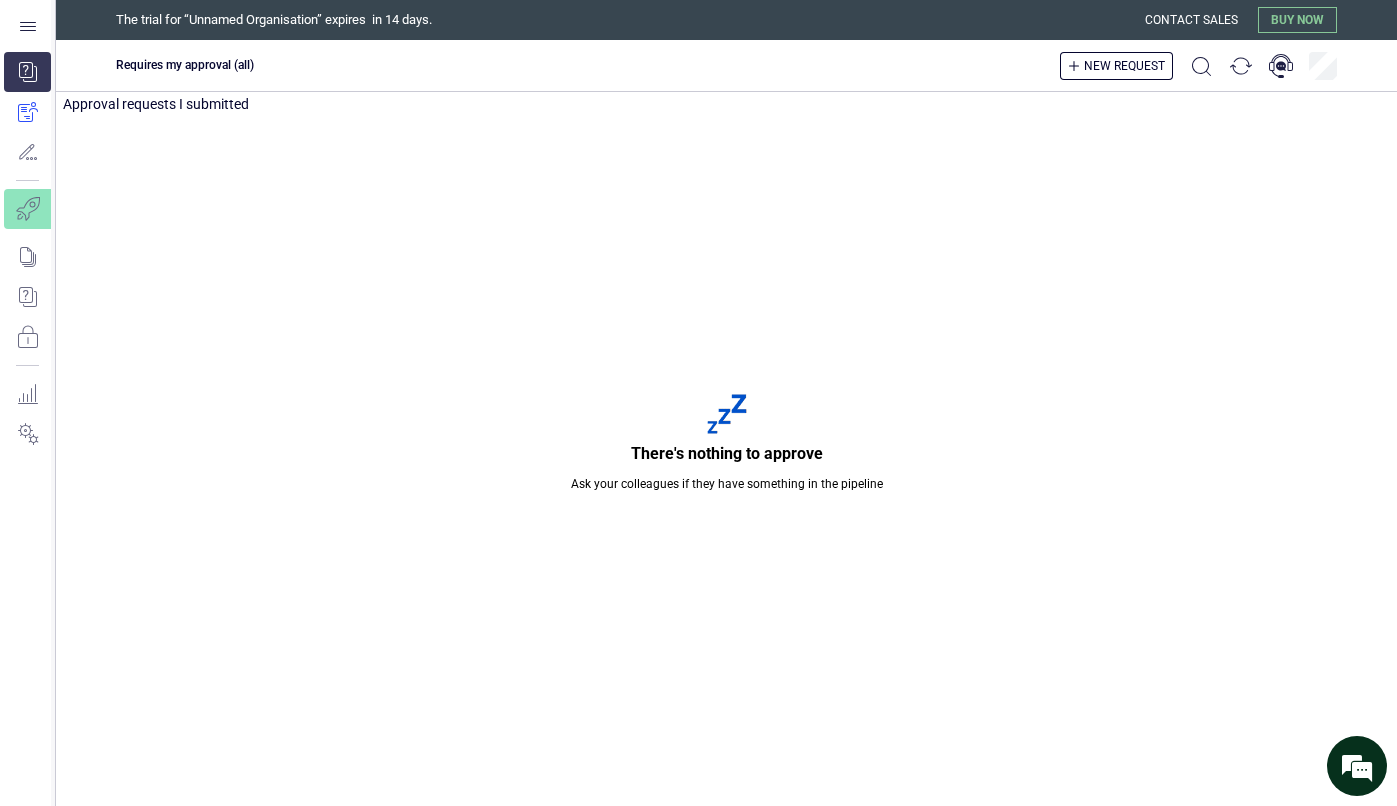 click at bounding box center [27, 112] 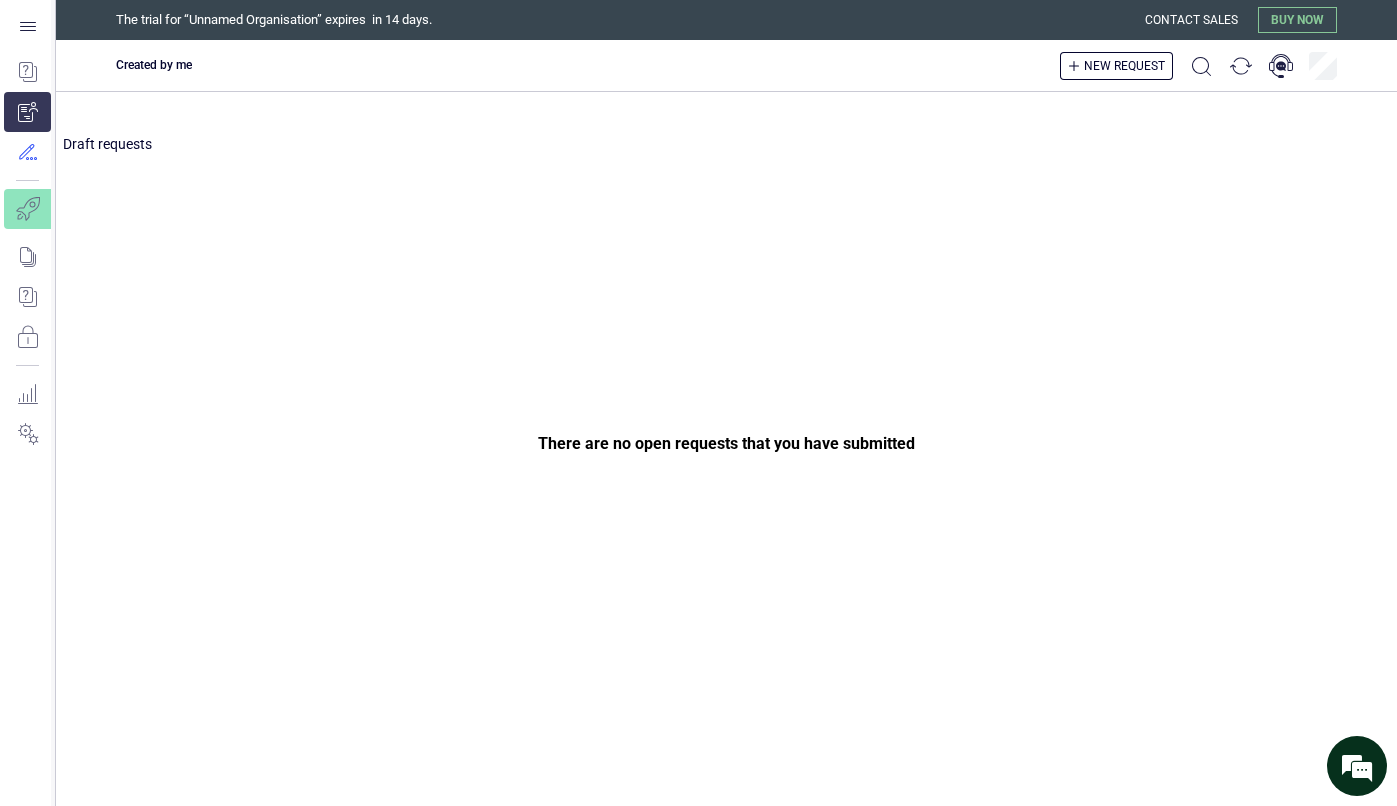 click at bounding box center (27, 152) 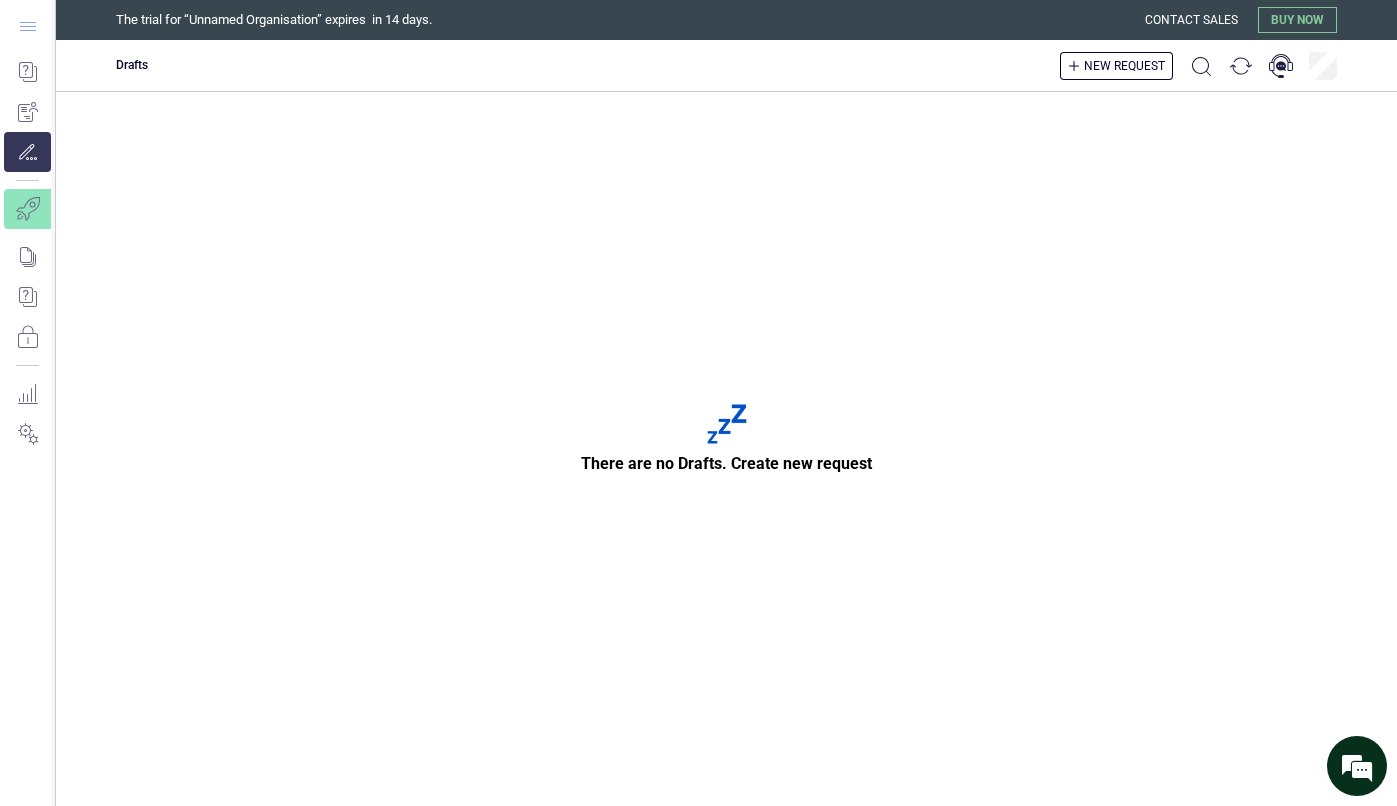 click 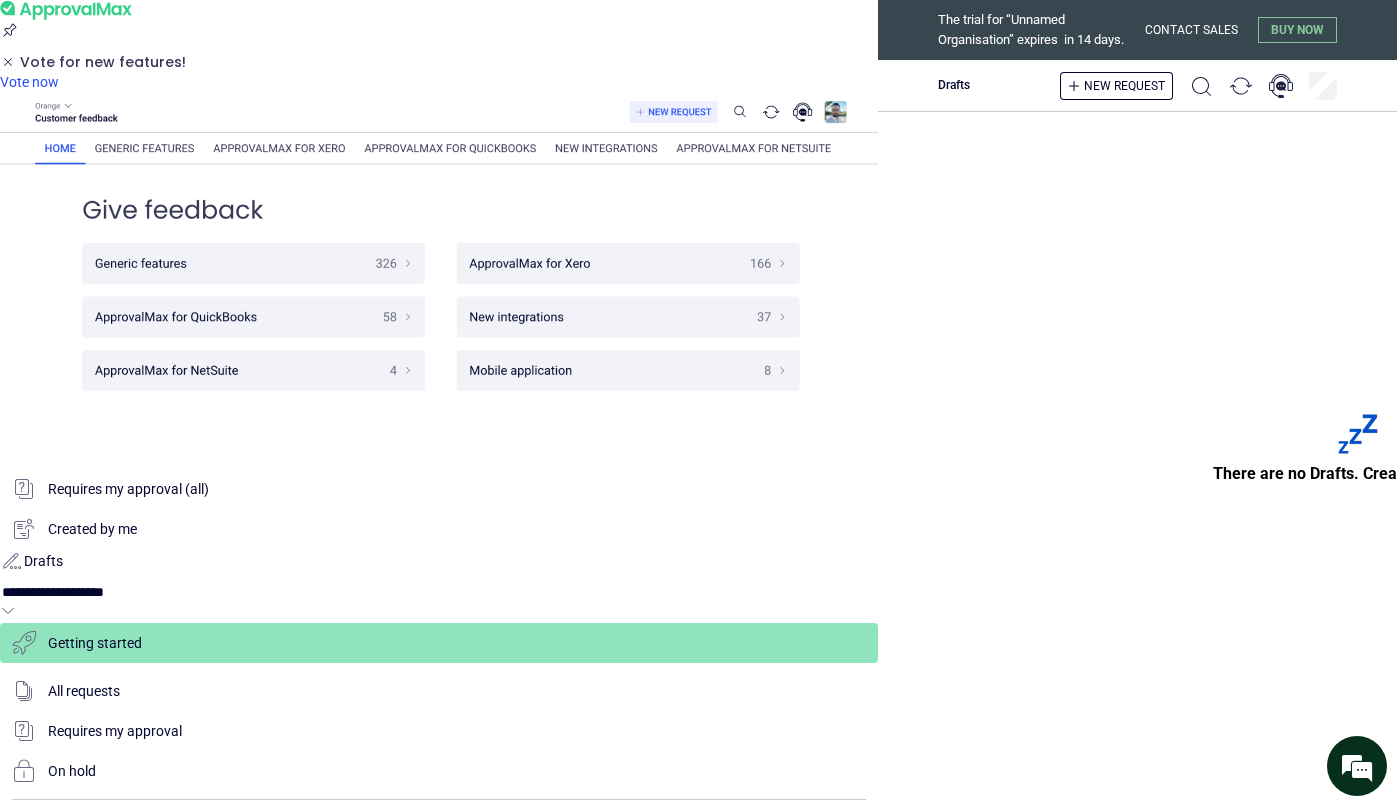 click at bounding box center (439, 0) 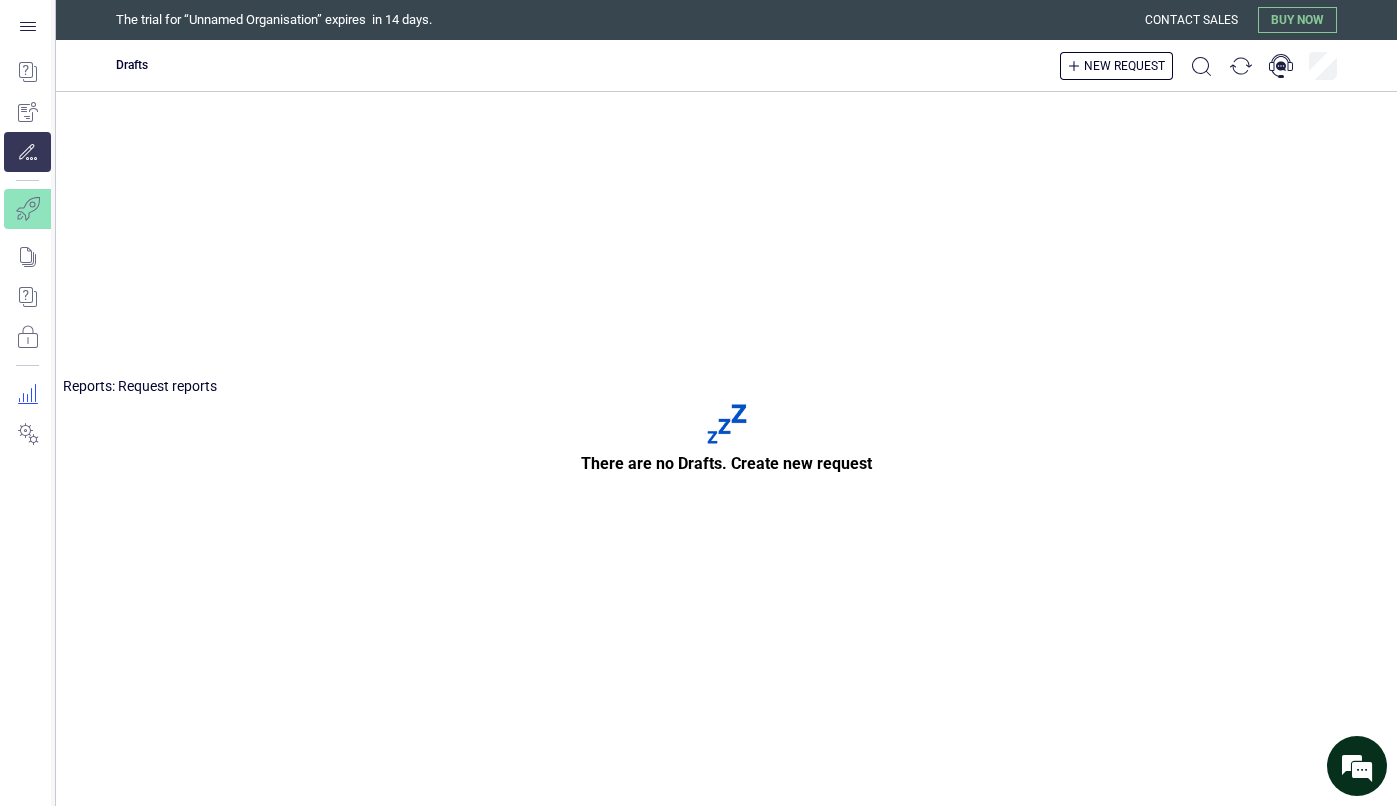 click at bounding box center (27, 394) 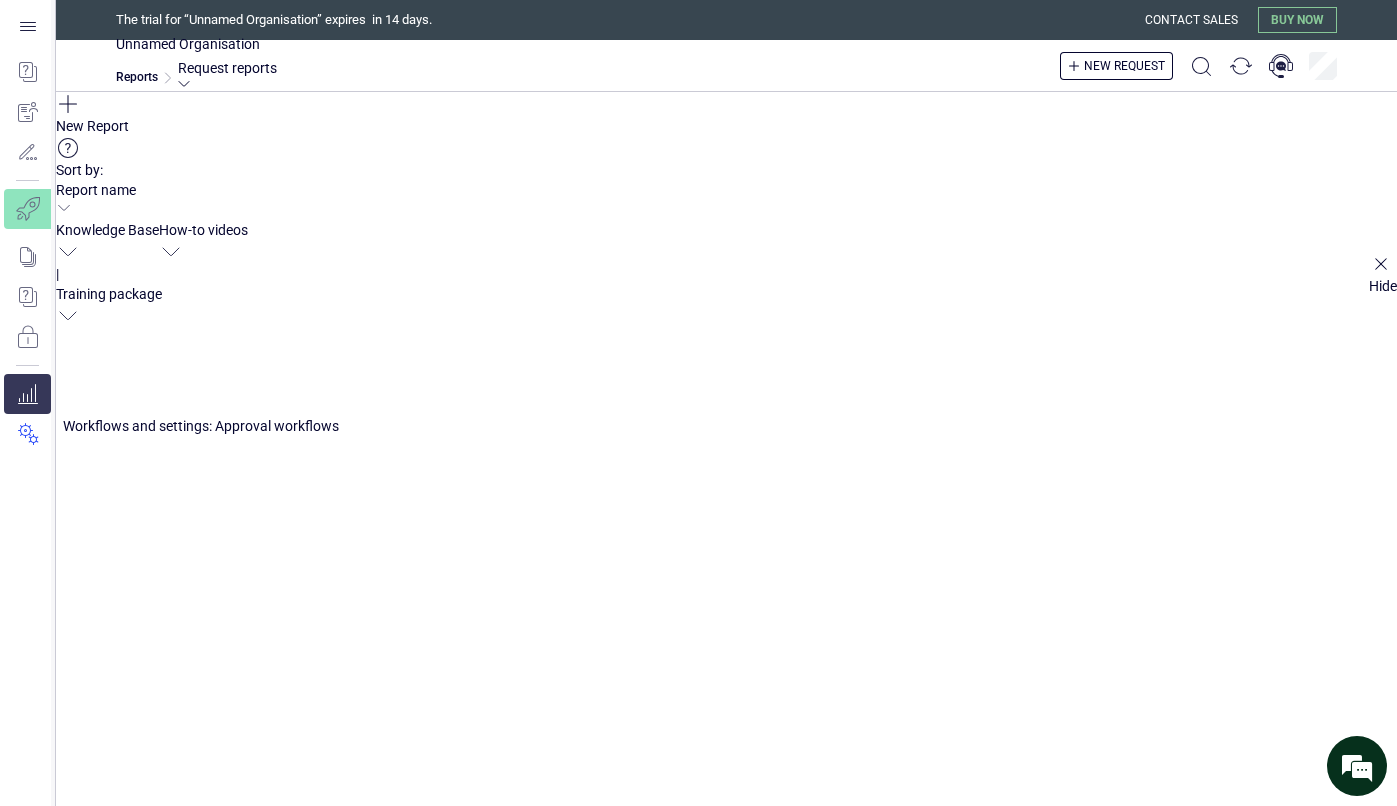 click at bounding box center [27, 434] 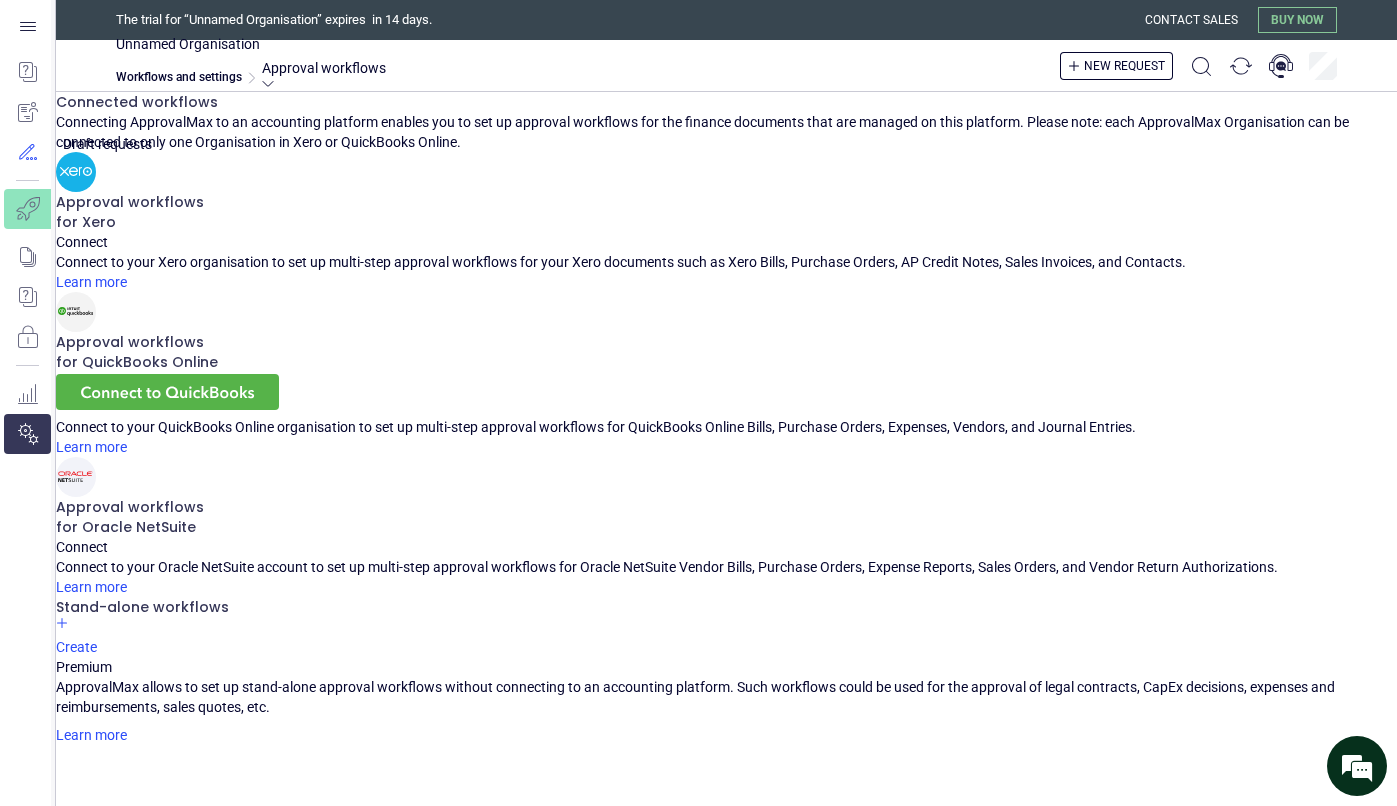 click at bounding box center (27, 152) 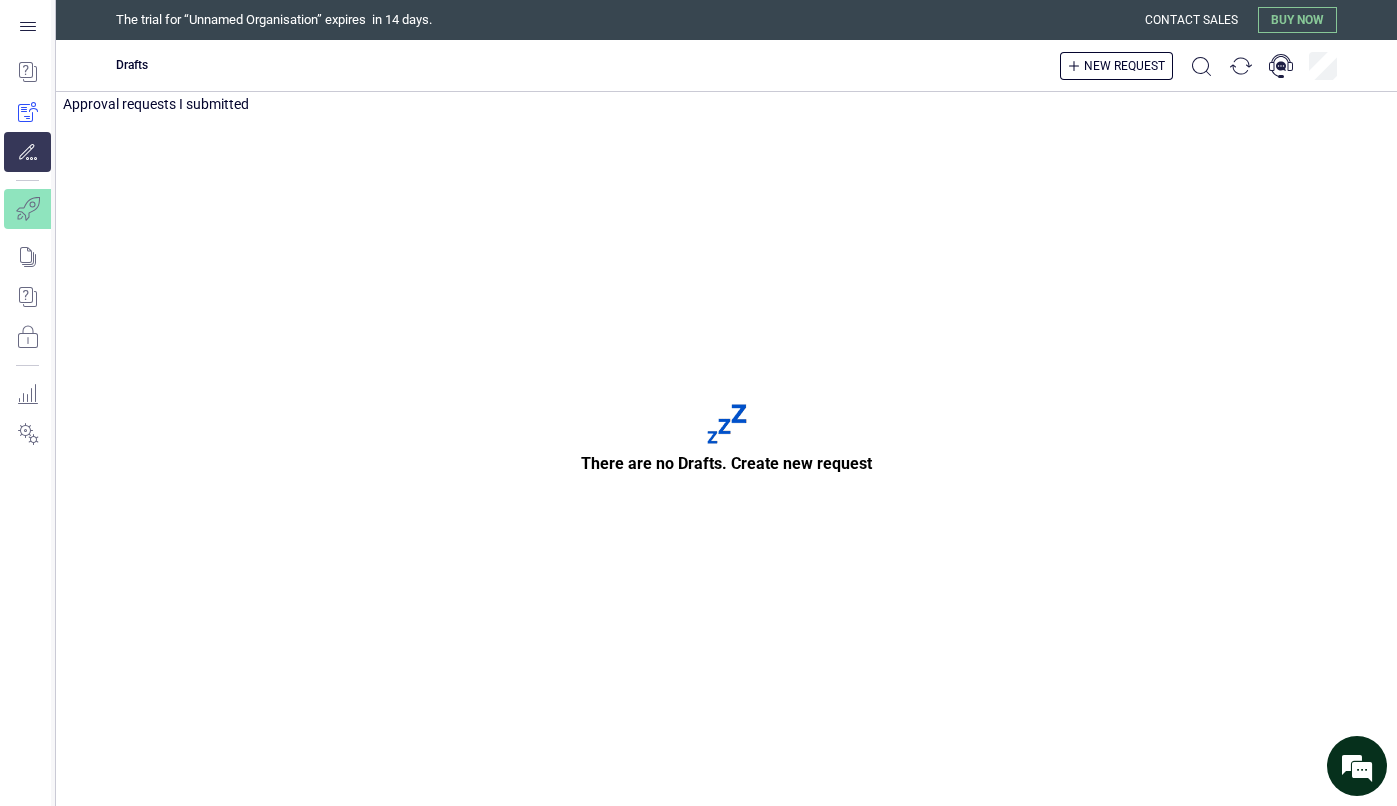 click at bounding box center (27, 112) 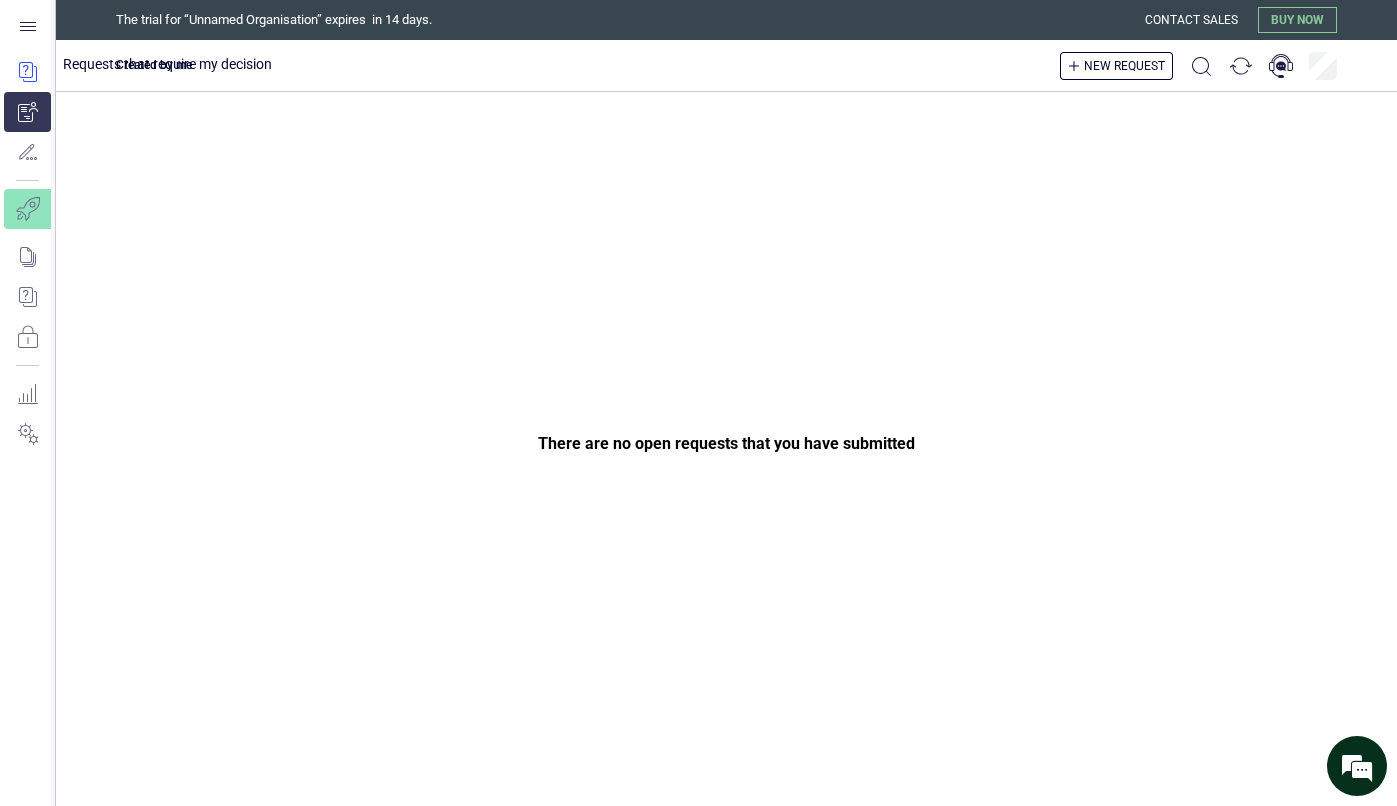 click at bounding box center (27, 72) 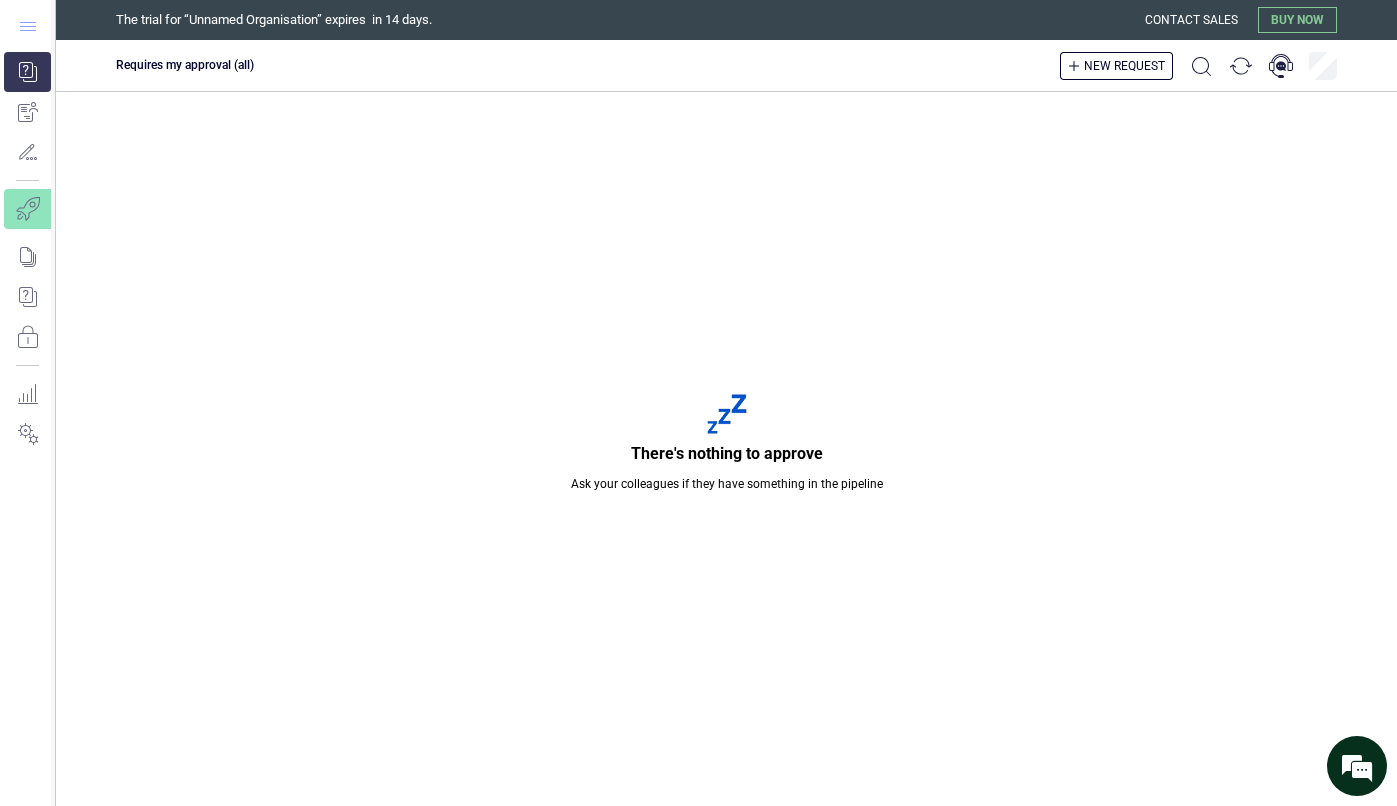 click 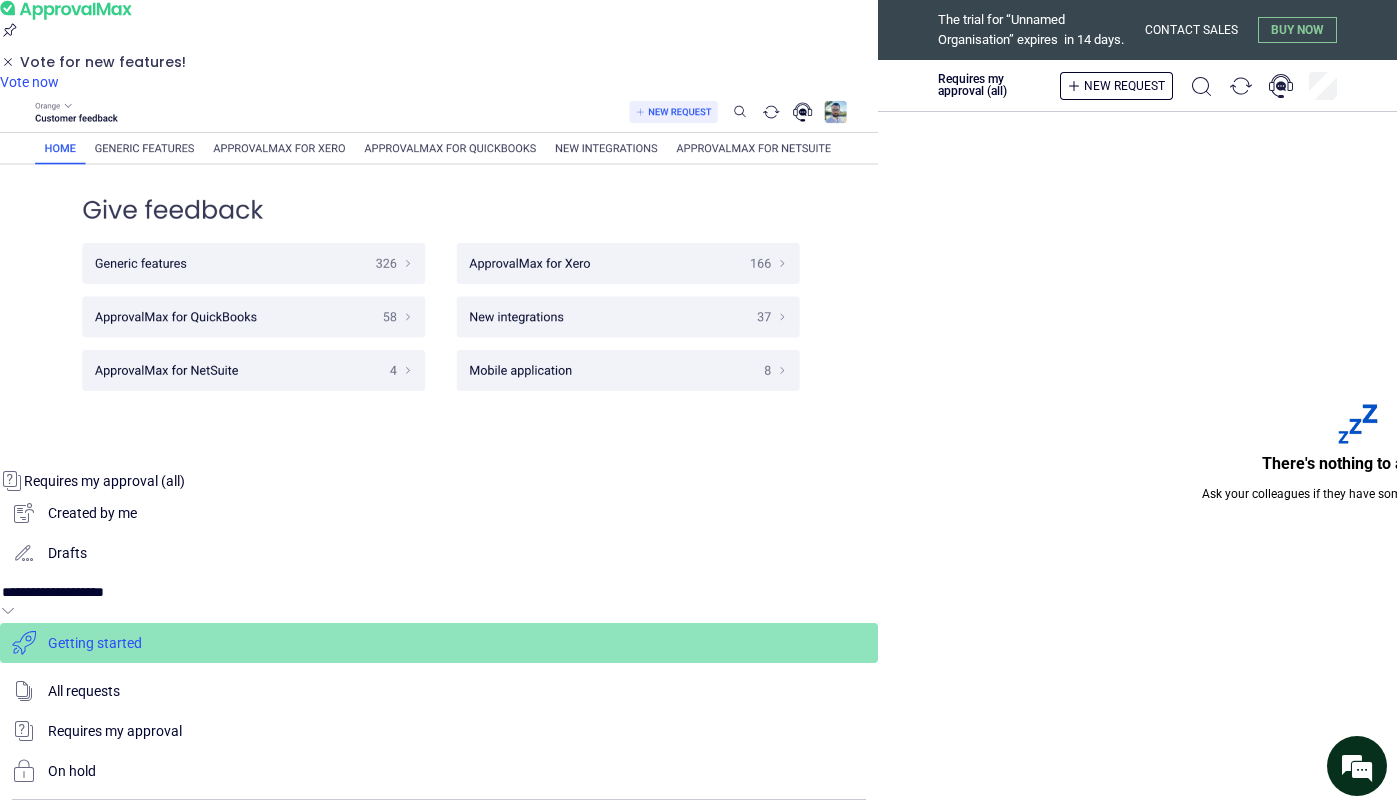 click at bounding box center (439, 643) 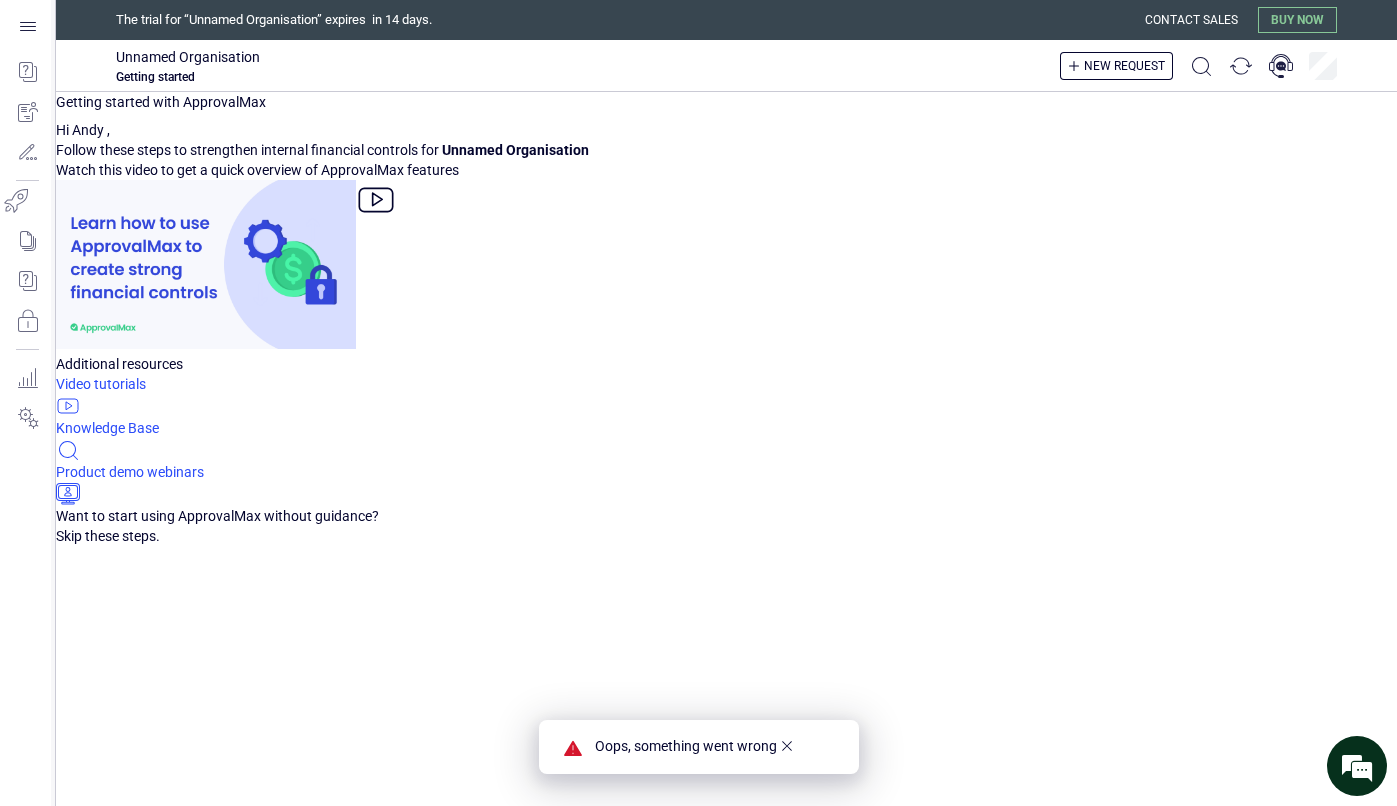 click 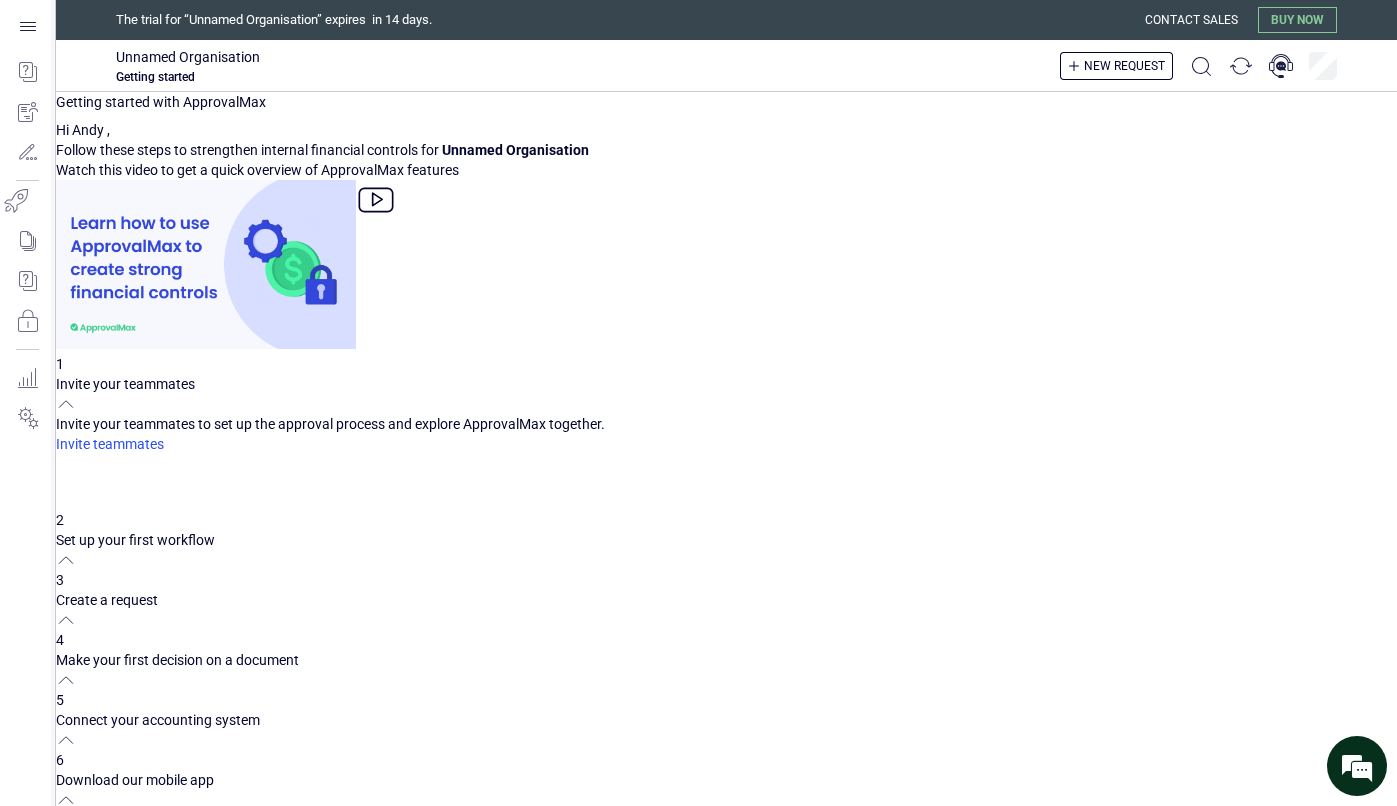 scroll, scrollTop: 531, scrollLeft: 0, axis: vertical 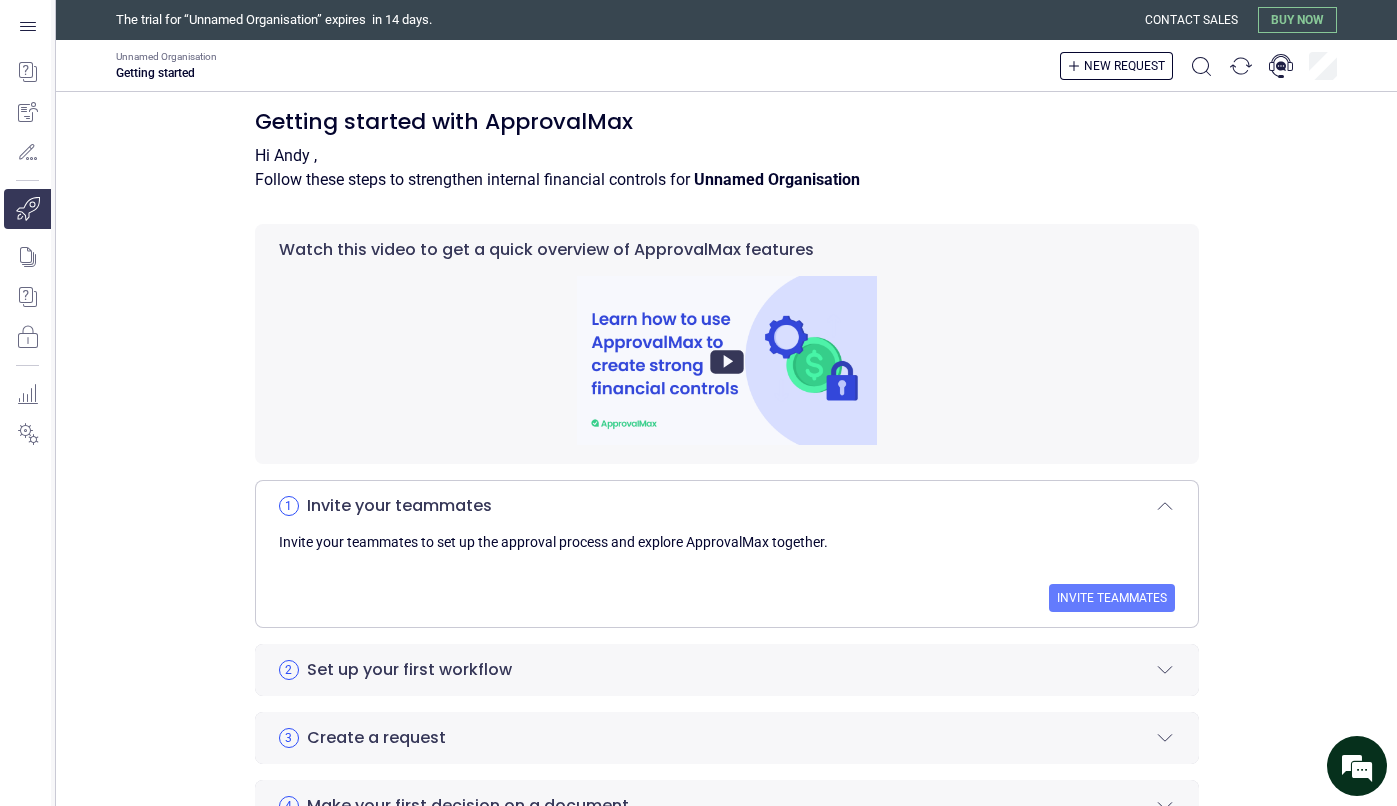 click on "Getting started with ApprovalMax Hi Andy , Follow these steps to strengthen internal financial controls for   Unnamed Organisation Watch this video to get a quick overview of ApprovalMax features 1 Invite your teammates Invite your teammates to set up the approval process and explore ApprovalMax together. Invite teammates 2 Set up your first workflow Workflows direct documents to the right approvers. Adjust a workflow to your needs by establishing approval steps, creating custom fields with specific values, and assigning designated approvers. Set up workflow 3 Create a request You can create documents directly in ApprovalMax or pull them from your accounting system. You can create new documents manually or digitise documents with ApprovalMax Capture. Create request 4 Make your first decision on a document Approve or reject from your email inbox, web app, or mobile app—anywhere, anytime. Start approving 5 Connect your accounting system Connect 6 Download our mobile app 7 Choose your subscription plan" at bounding box center (726, 714) 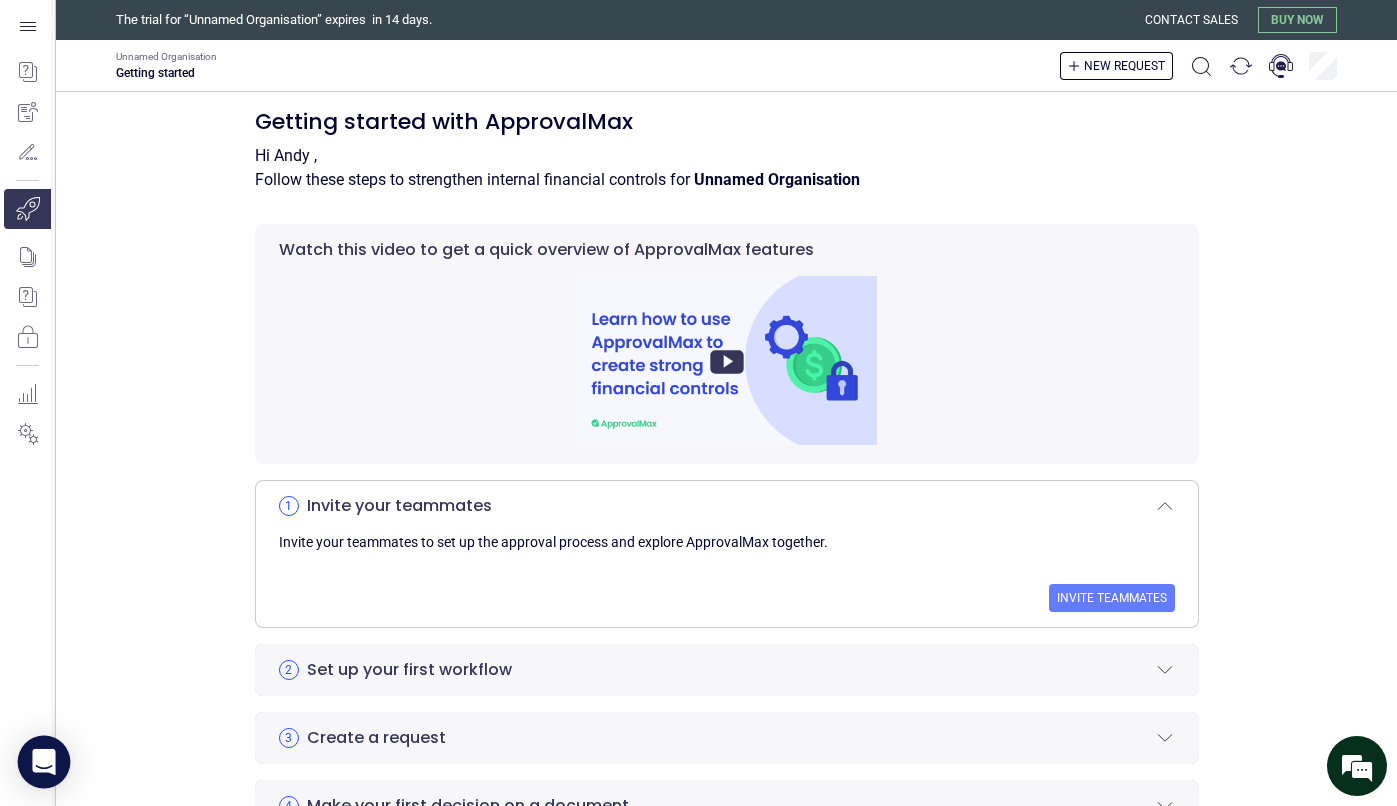 click at bounding box center (44, 762) 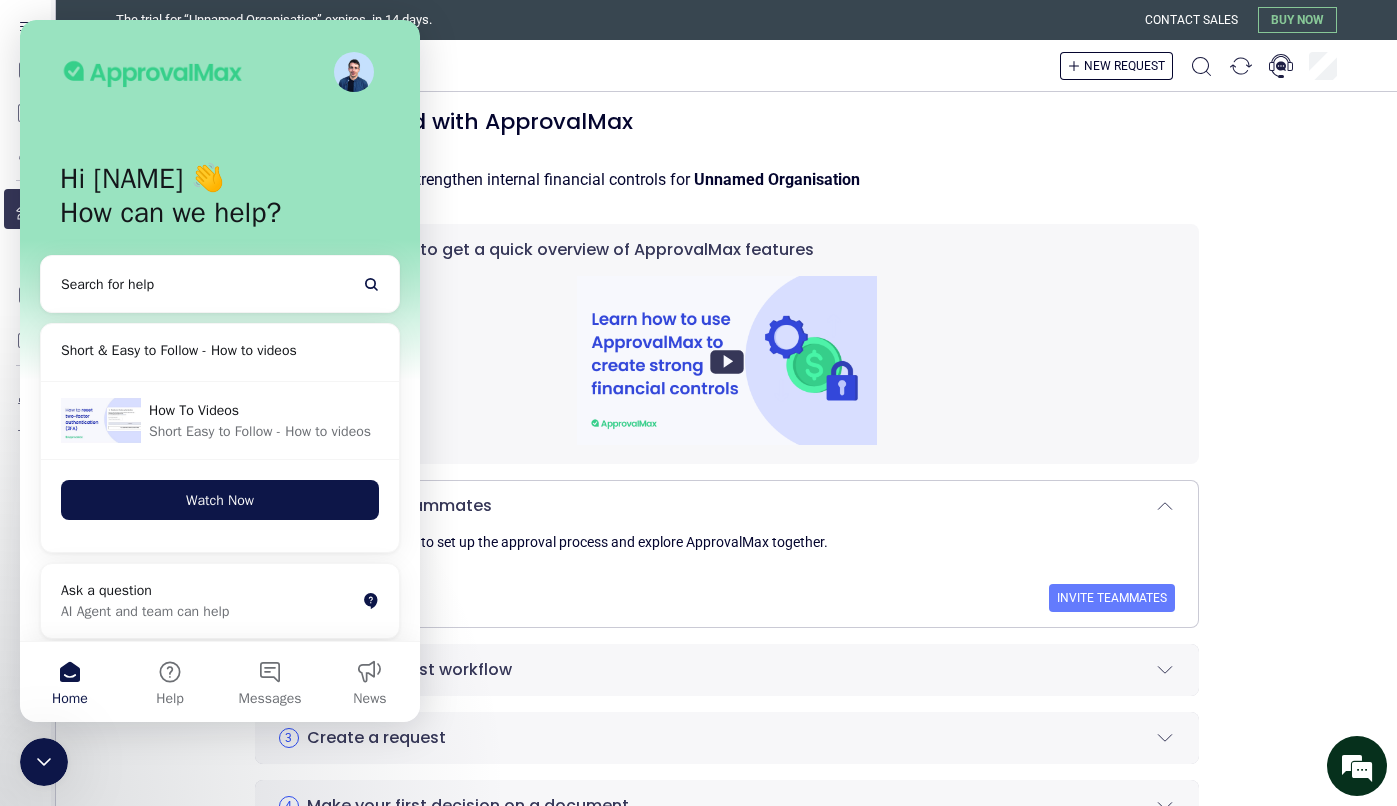 scroll, scrollTop: 0, scrollLeft: 0, axis: both 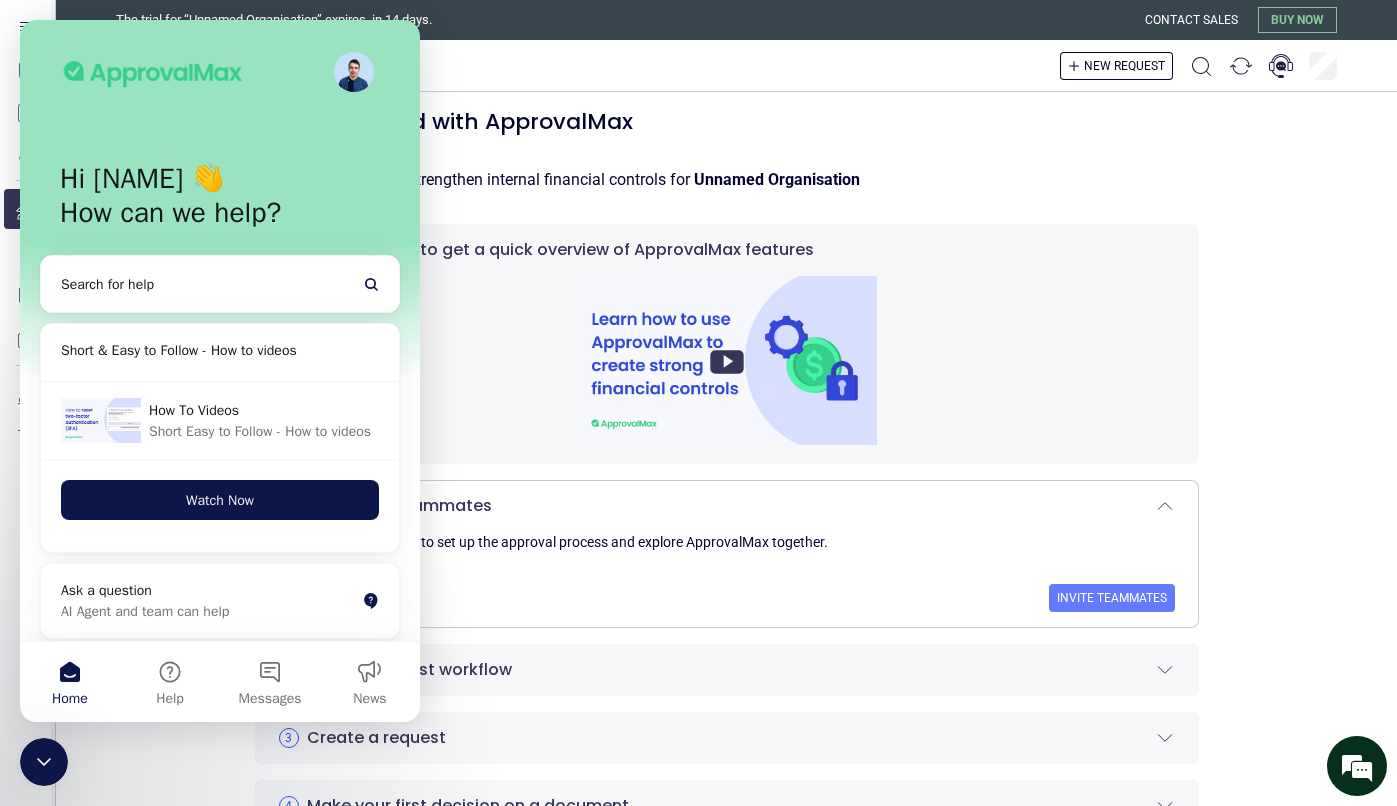 click 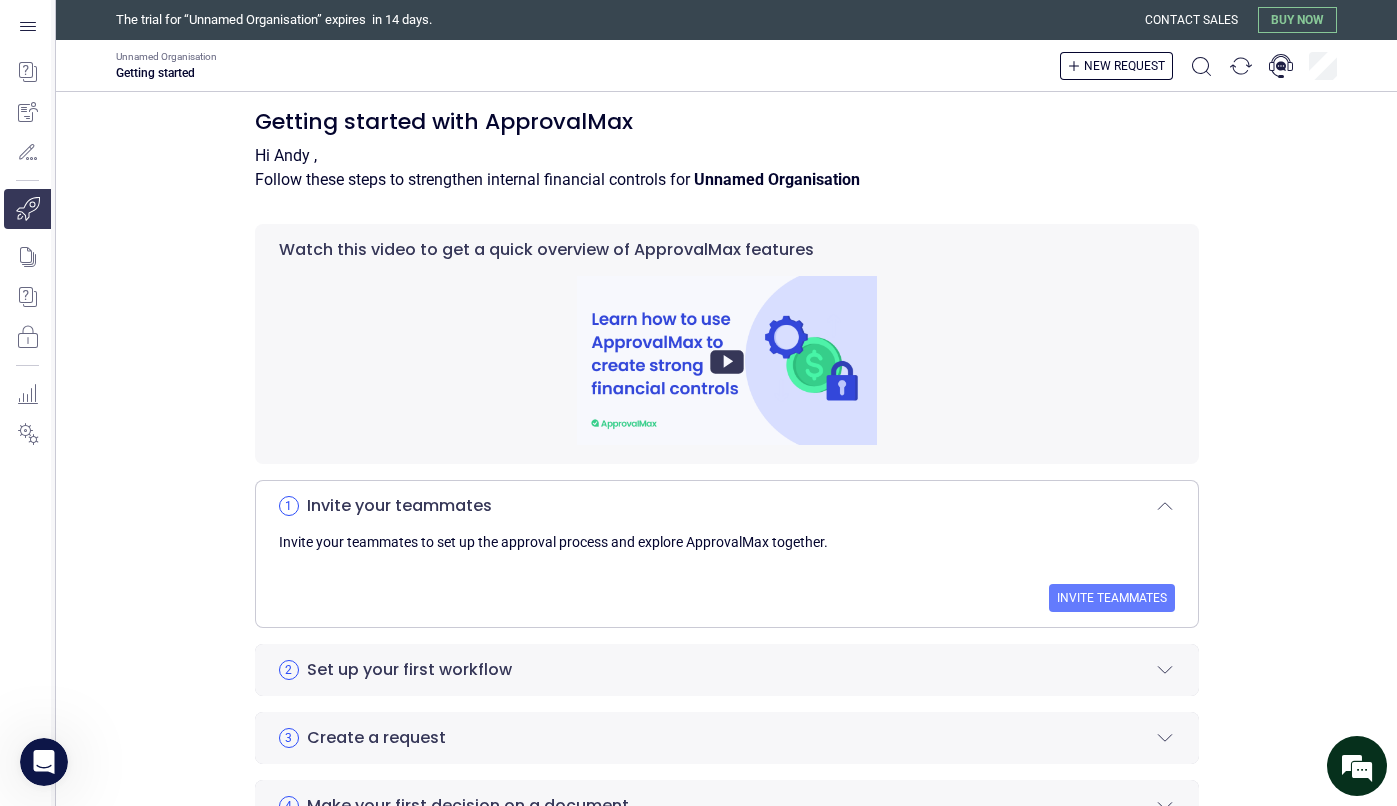 scroll, scrollTop: 0, scrollLeft: 0, axis: both 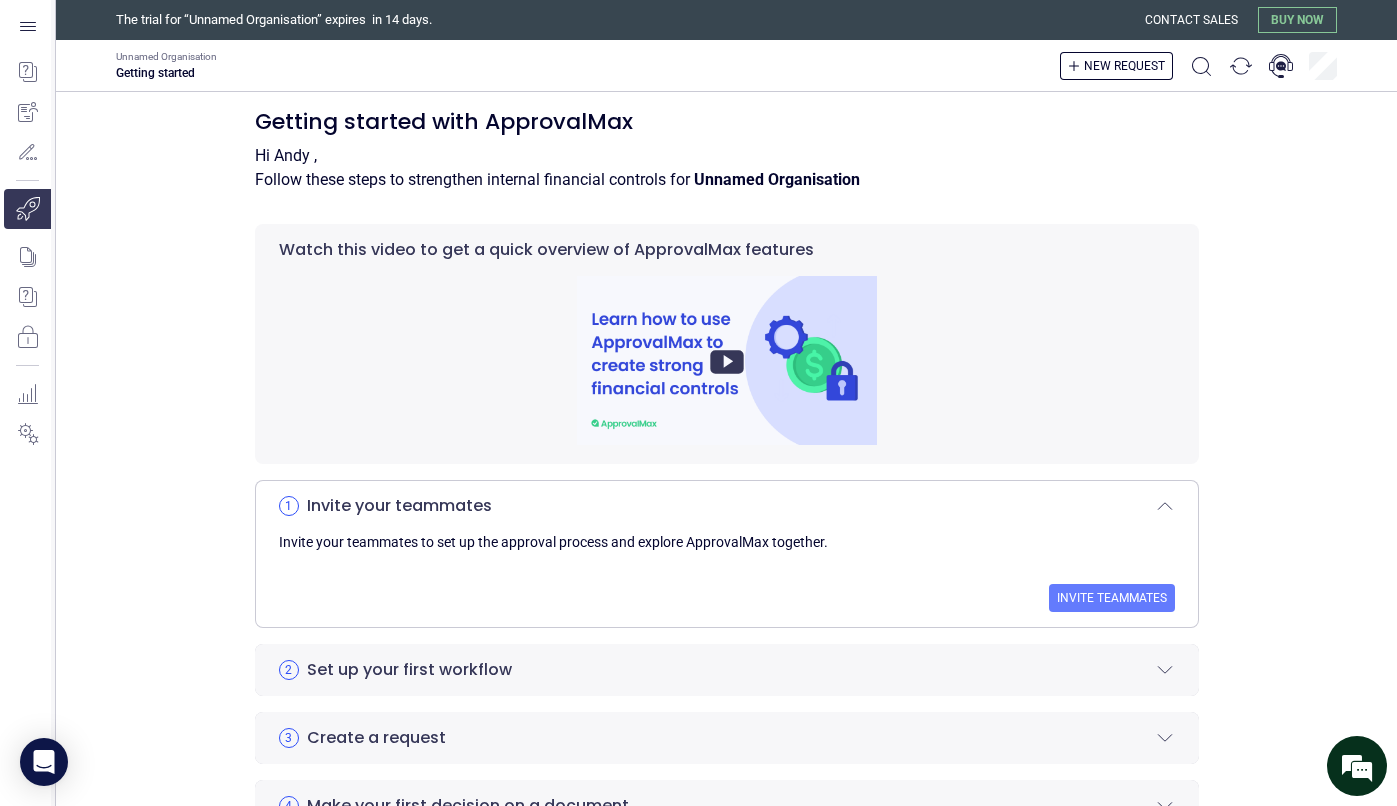 click at bounding box center [28, 403] 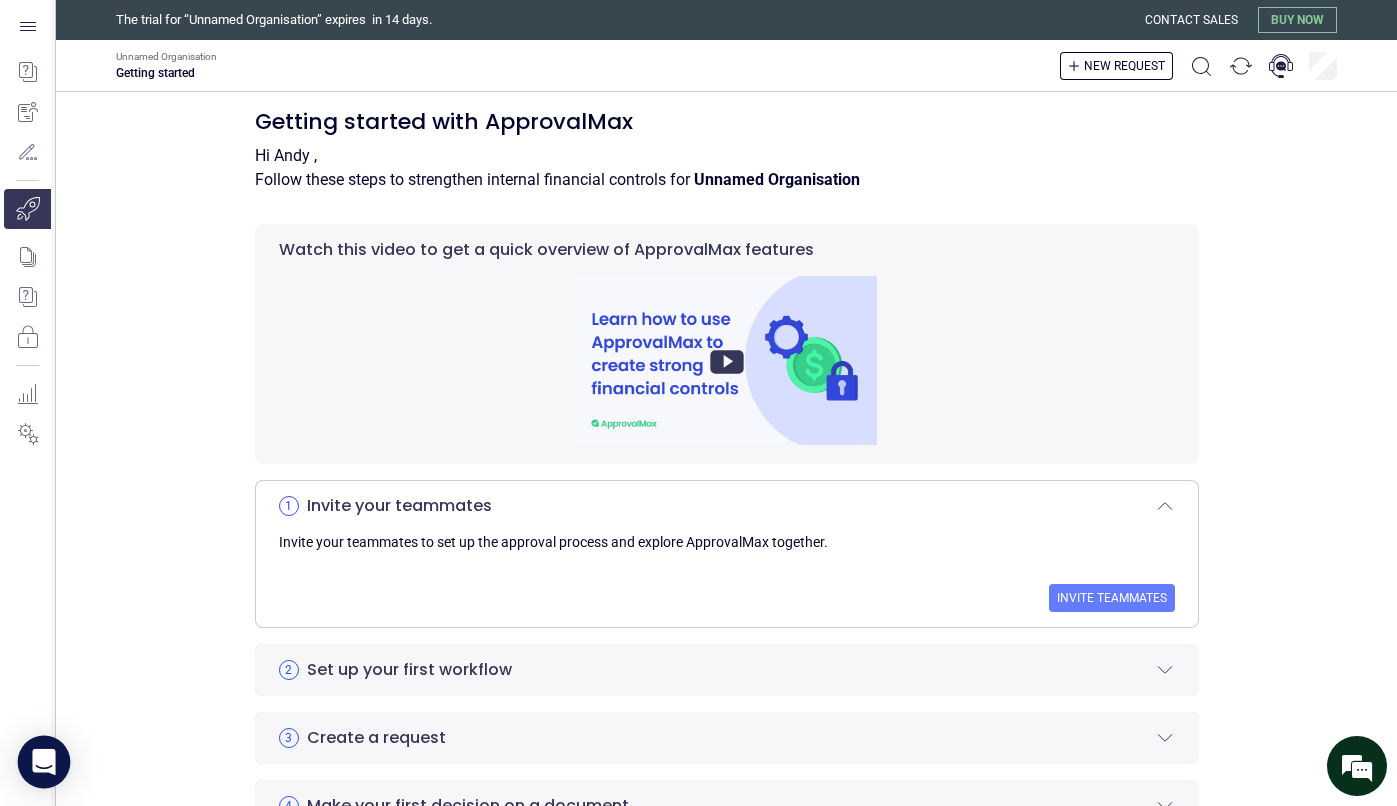 click 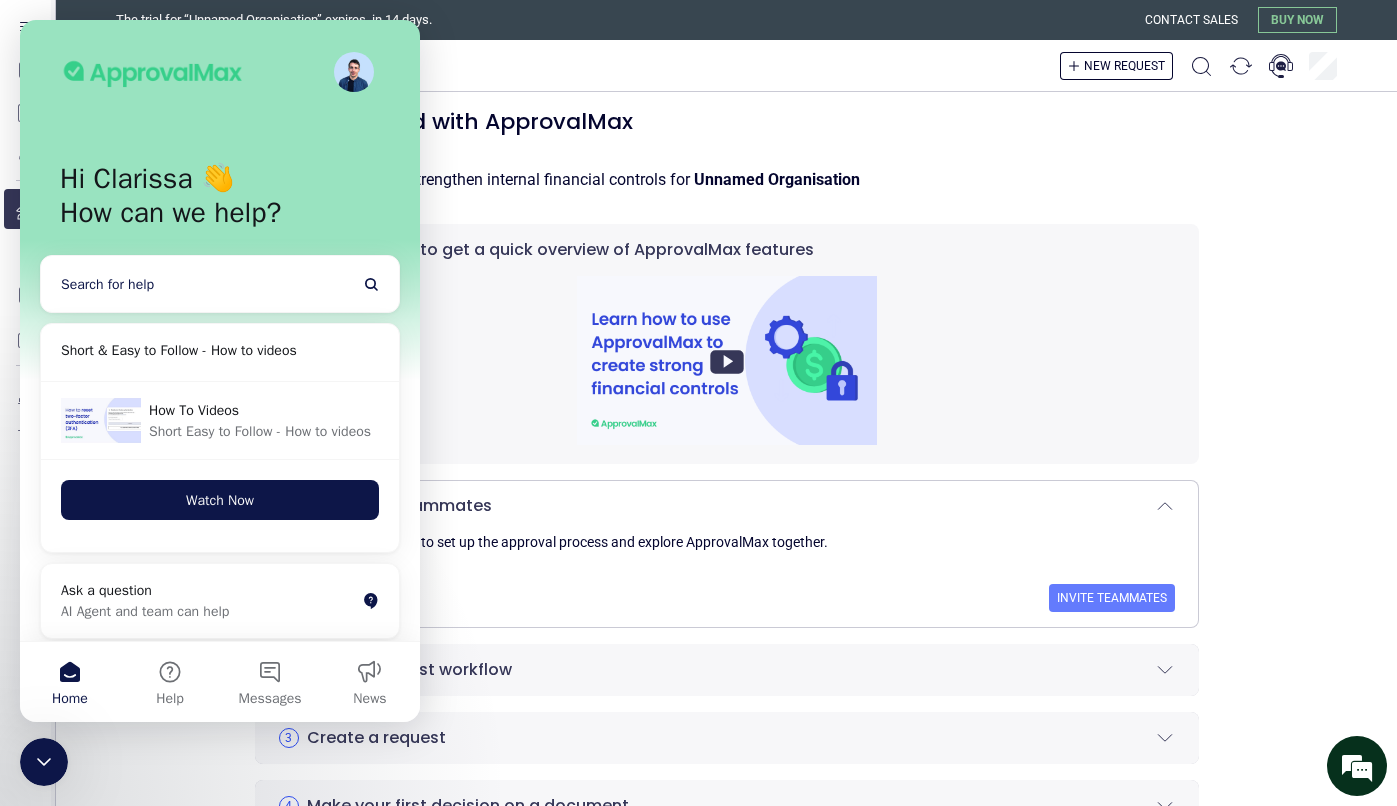 scroll, scrollTop: 0, scrollLeft: 0, axis: both 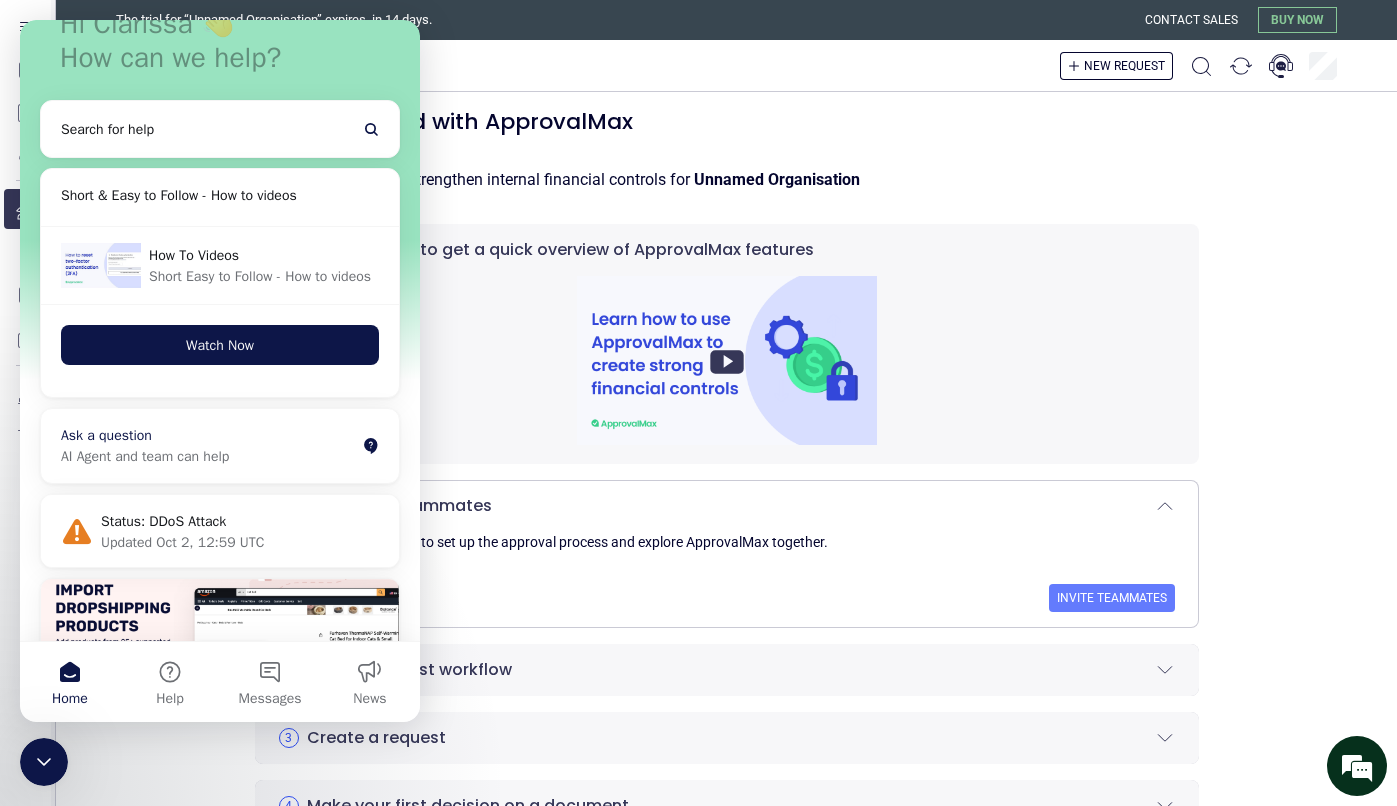 click on "Ask a question" at bounding box center [208, 435] 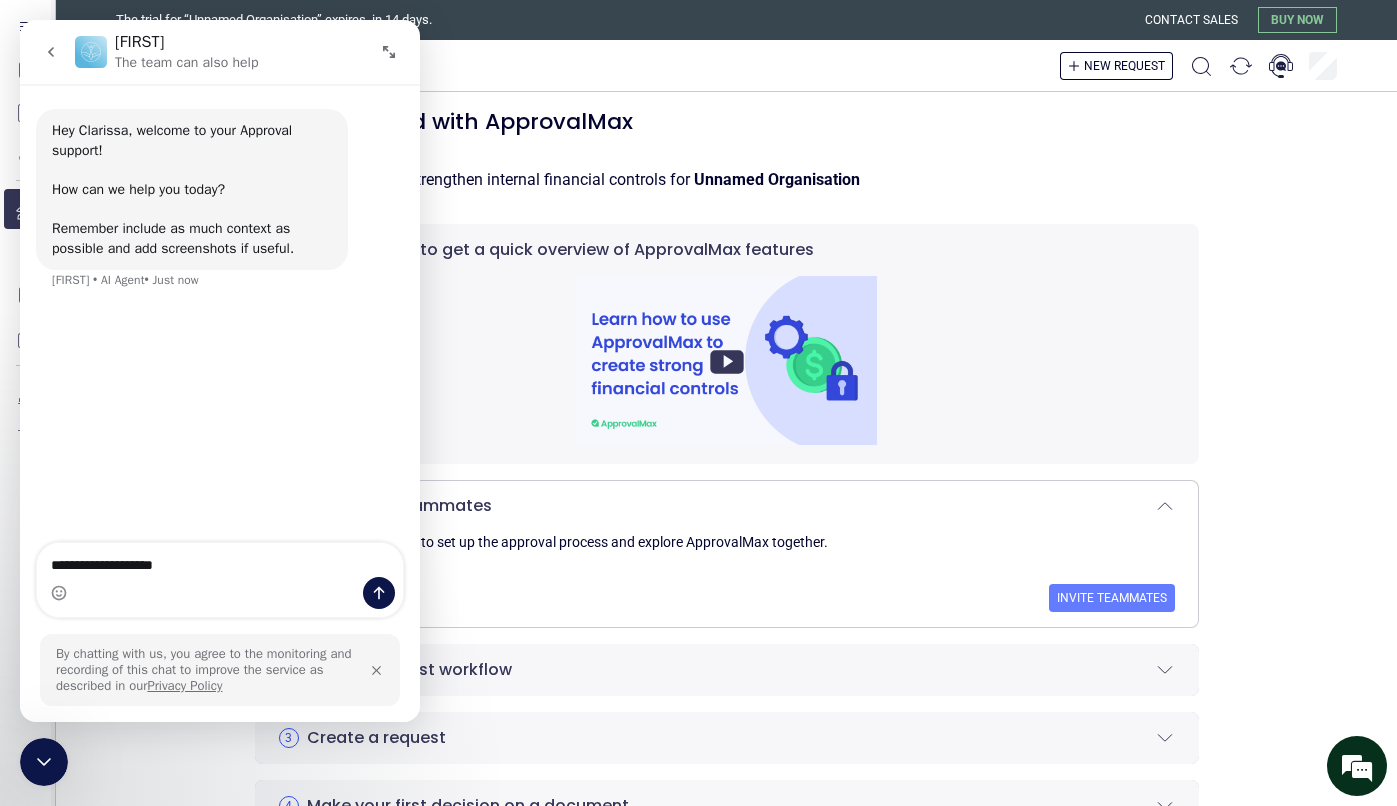 type on "**********" 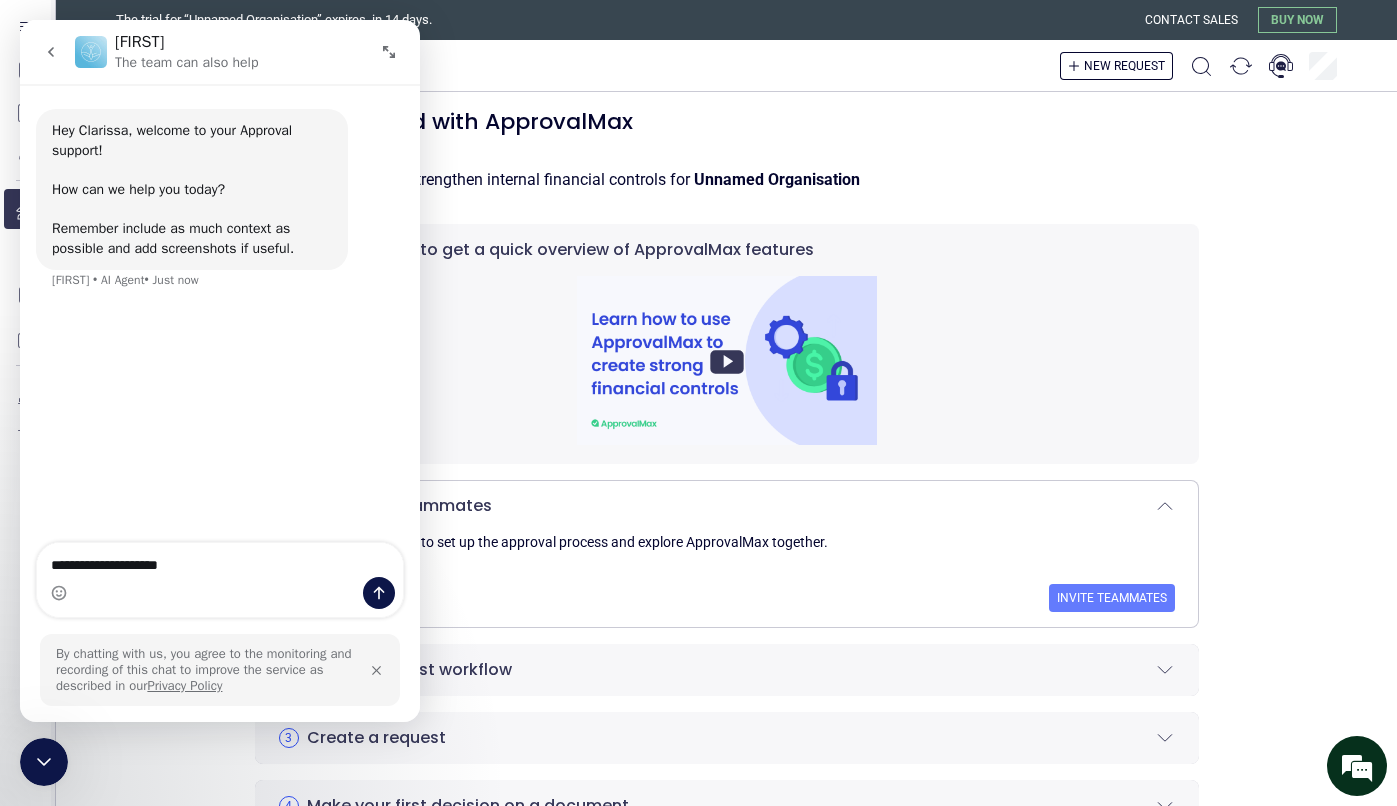 type 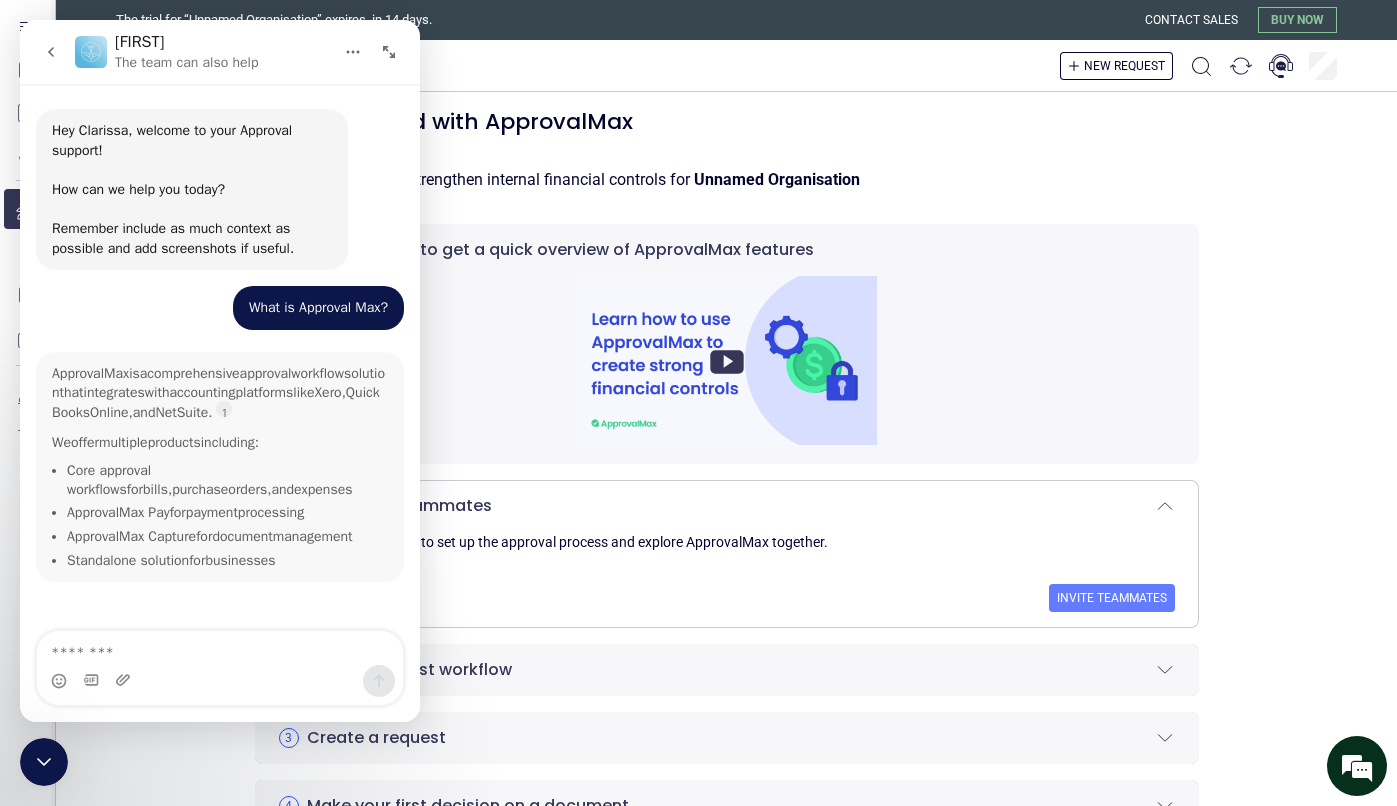 scroll, scrollTop: 113, scrollLeft: 0, axis: vertical 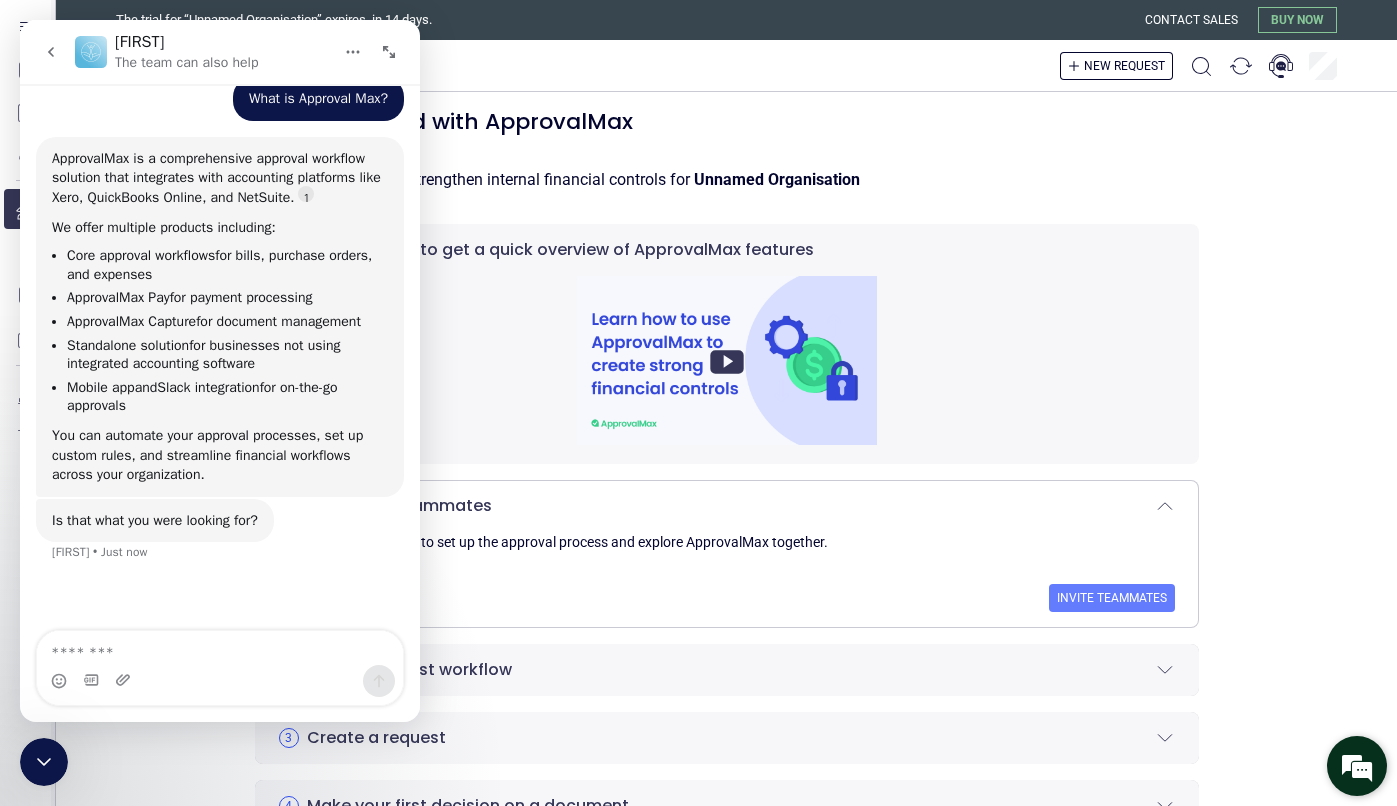 click at bounding box center [1357, 766] 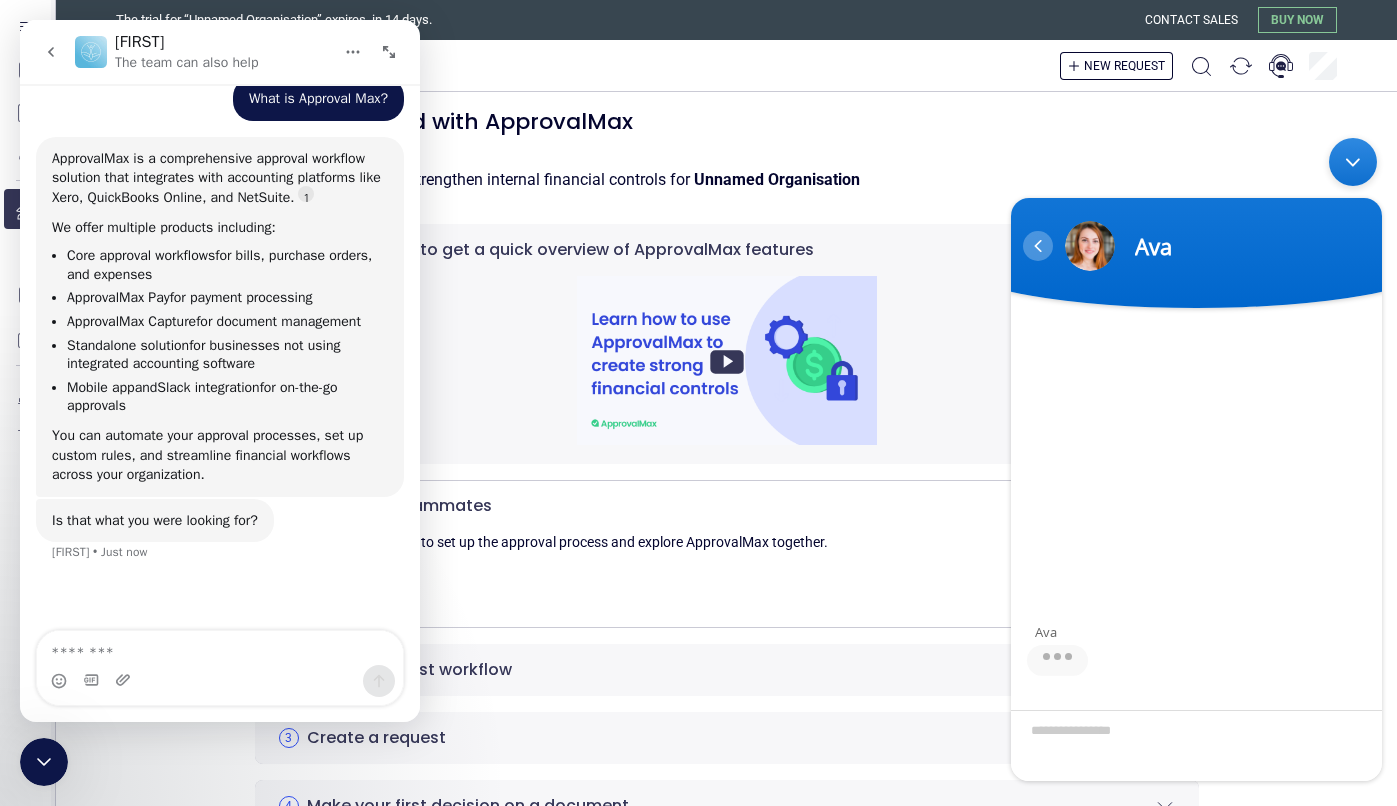 click at bounding box center (1038, 246) 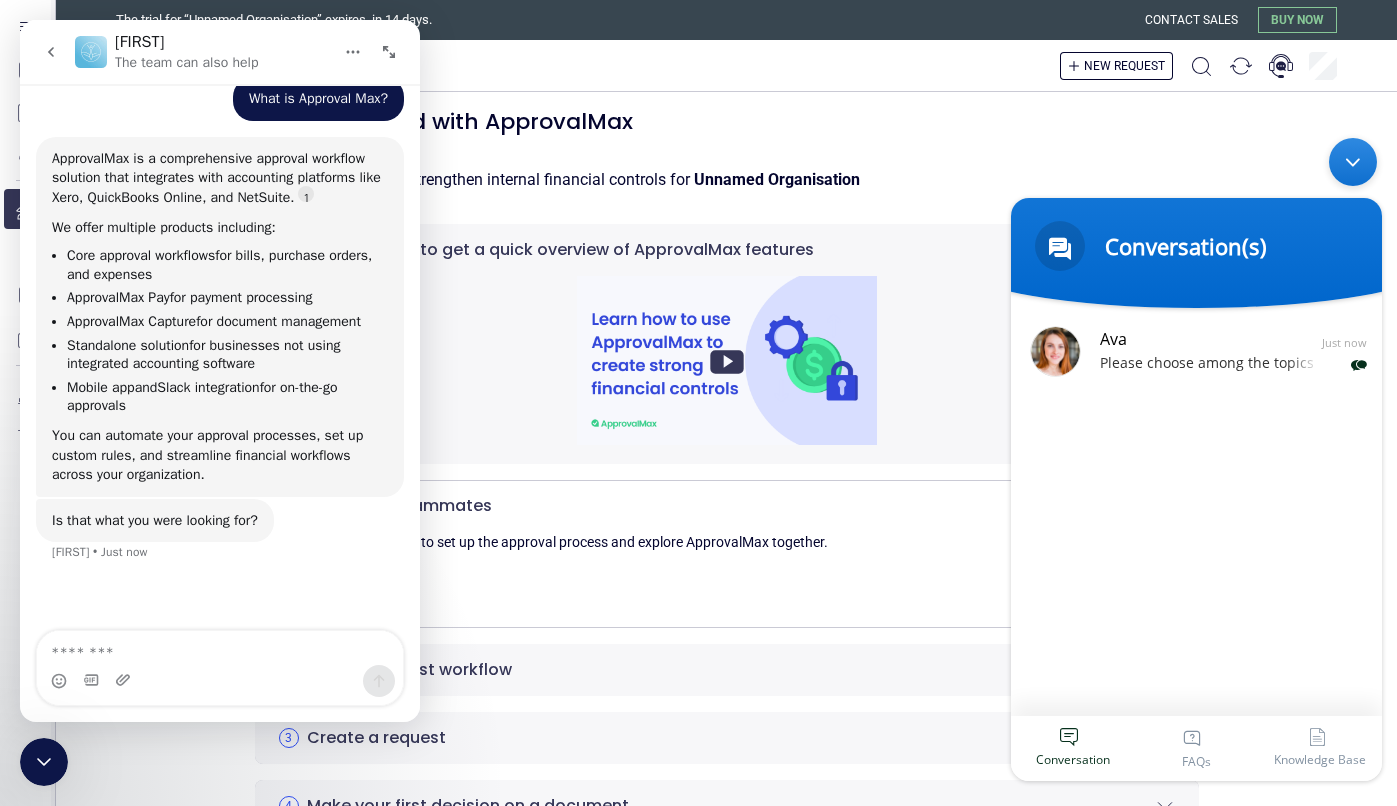 click on "Conversation" at bounding box center [1073, 748] 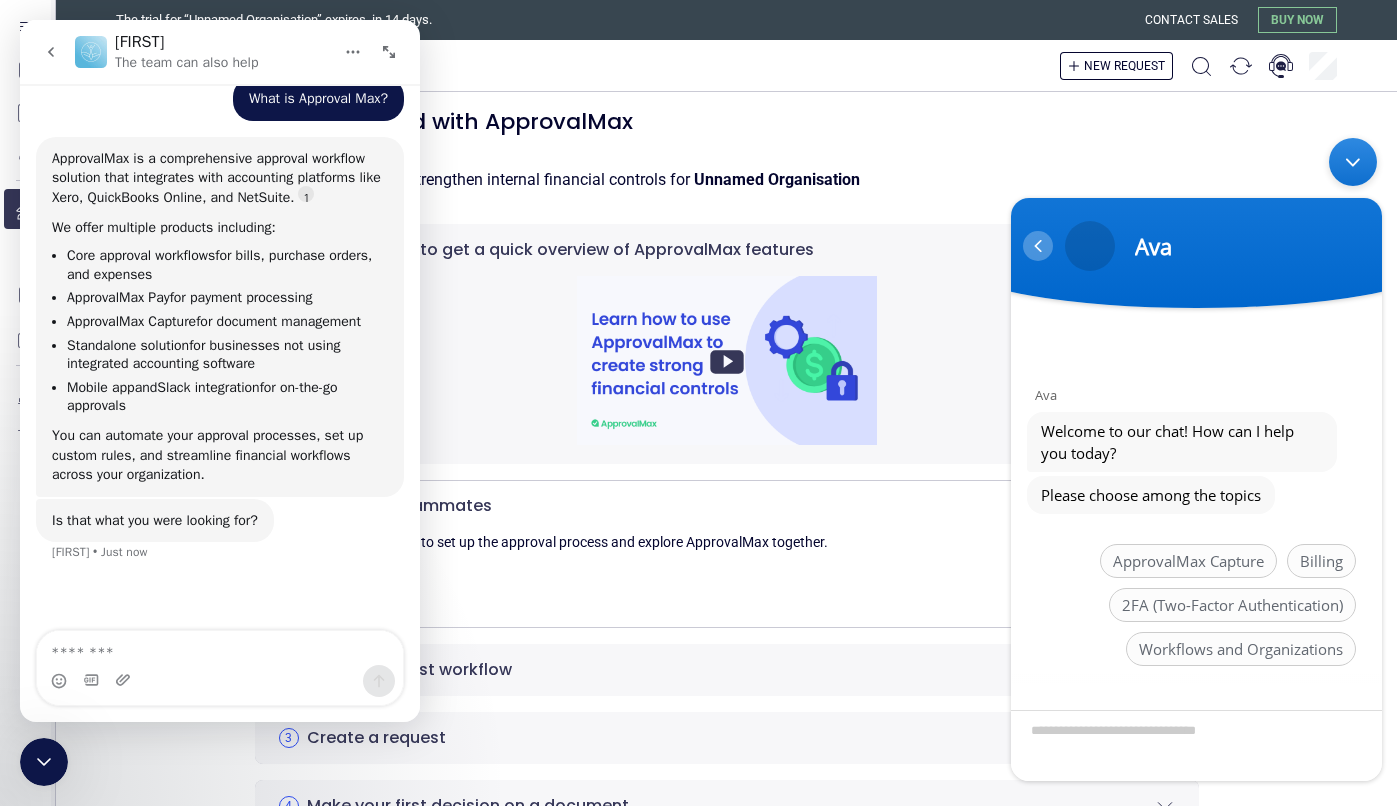 click at bounding box center (1038, 246) 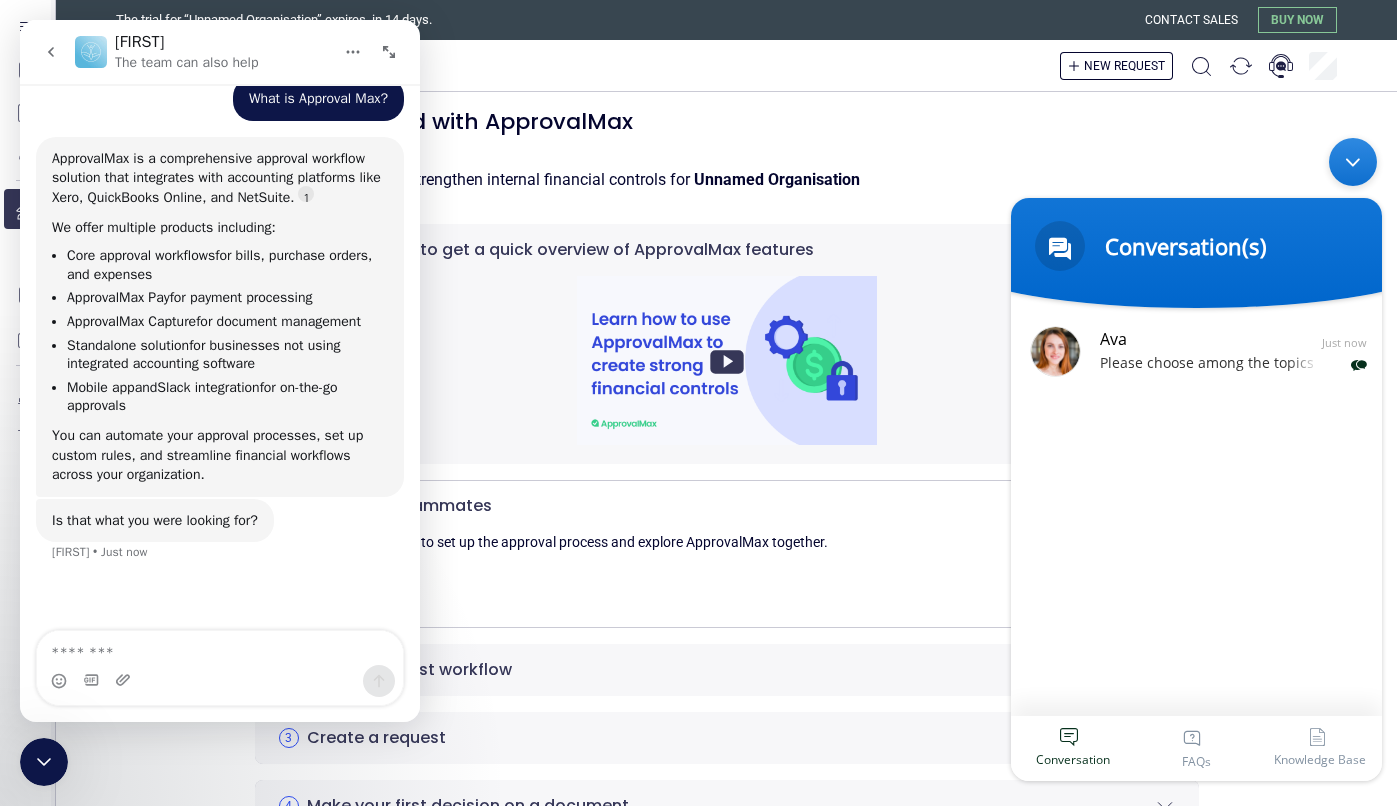 click on "Knowledge Base" at bounding box center [1320, 748] 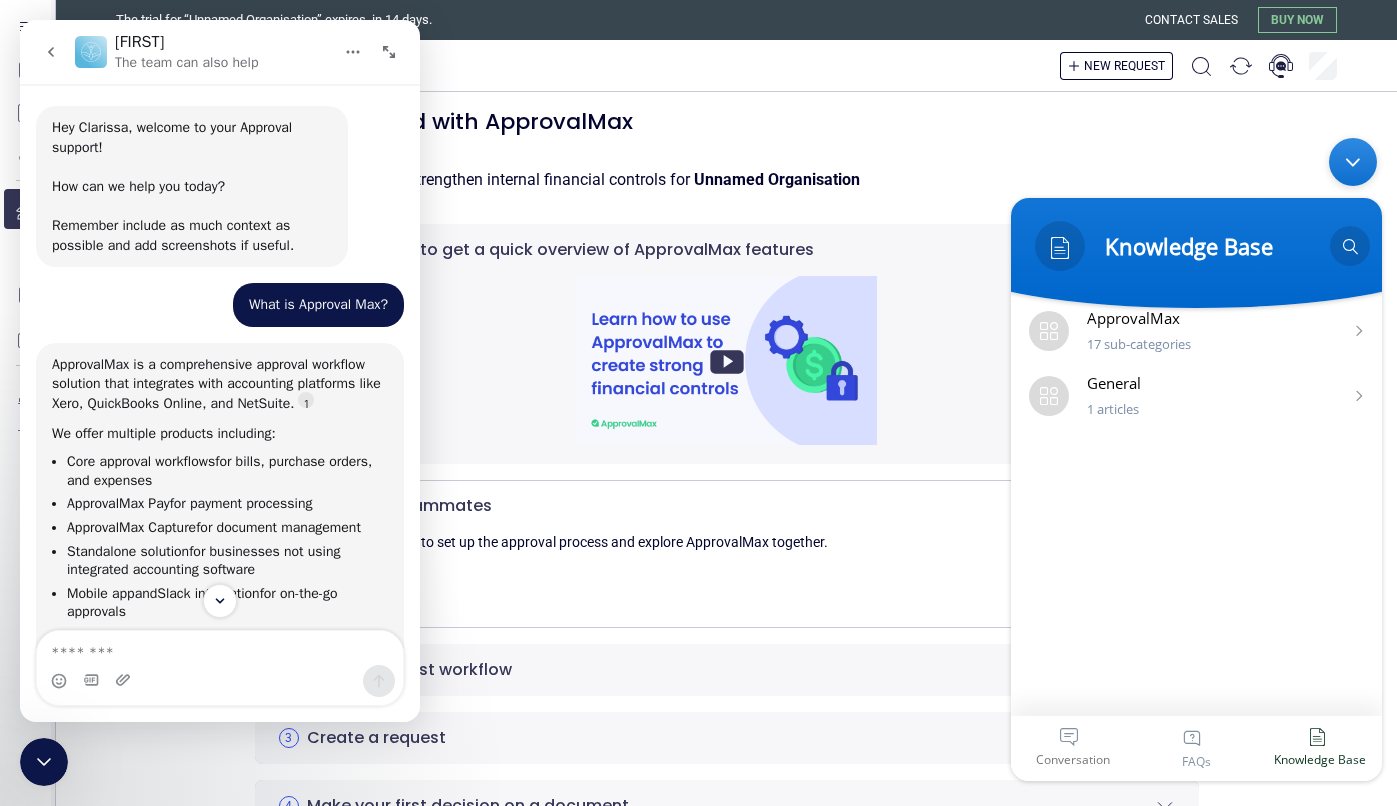 scroll, scrollTop: 207, scrollLeft: 0, axis: vertical 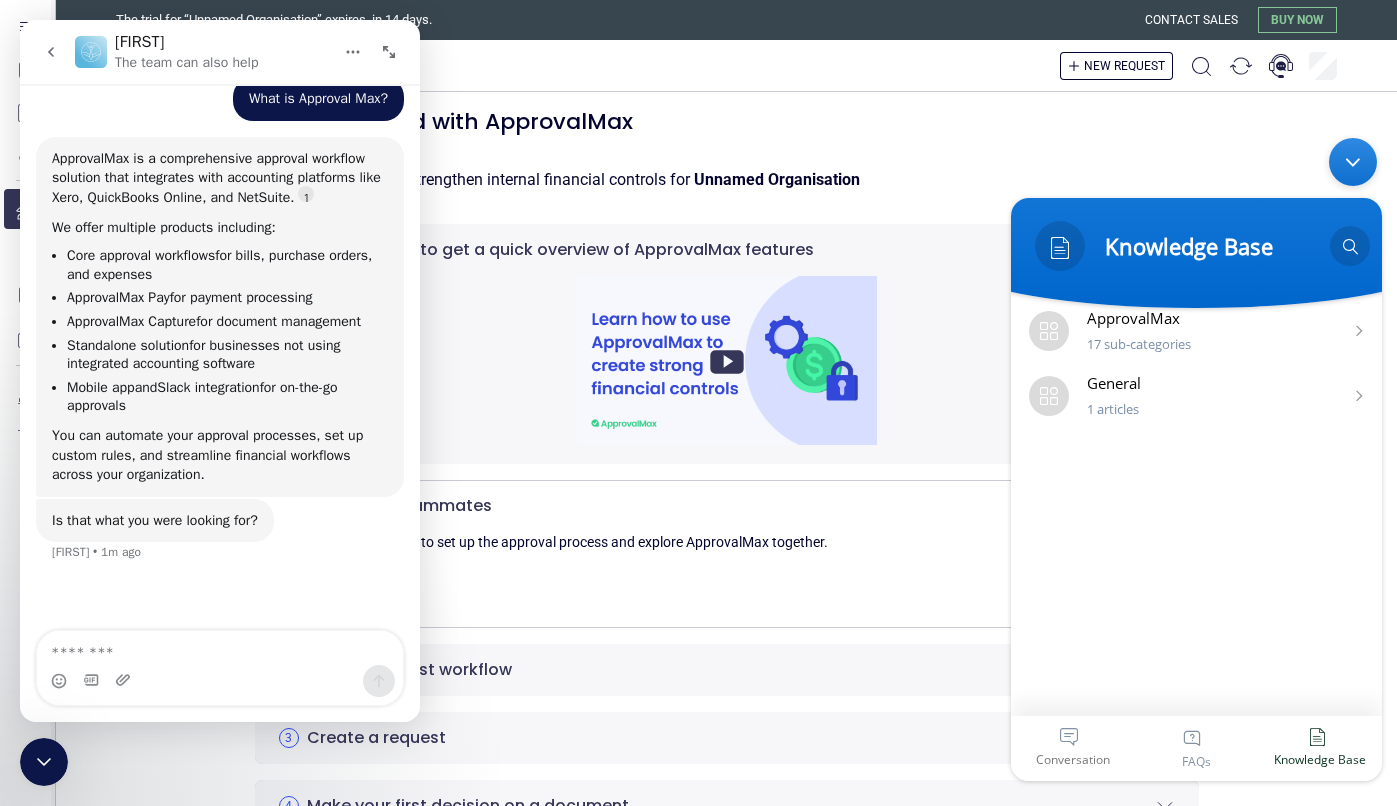 click on "Conversation" at bounding box center (1073, 748) 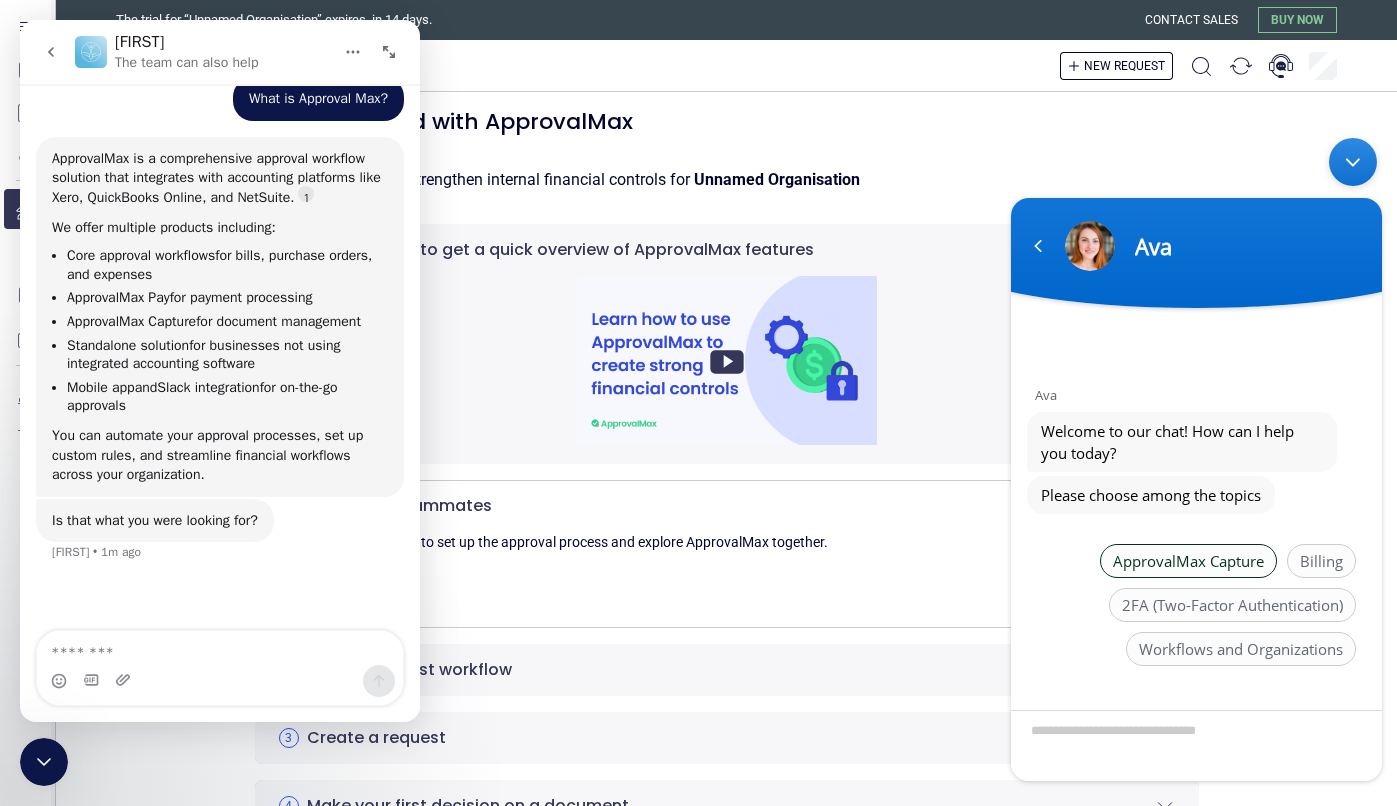 click on "ApprovalMax Capture" at bounding box center [1188, 561] 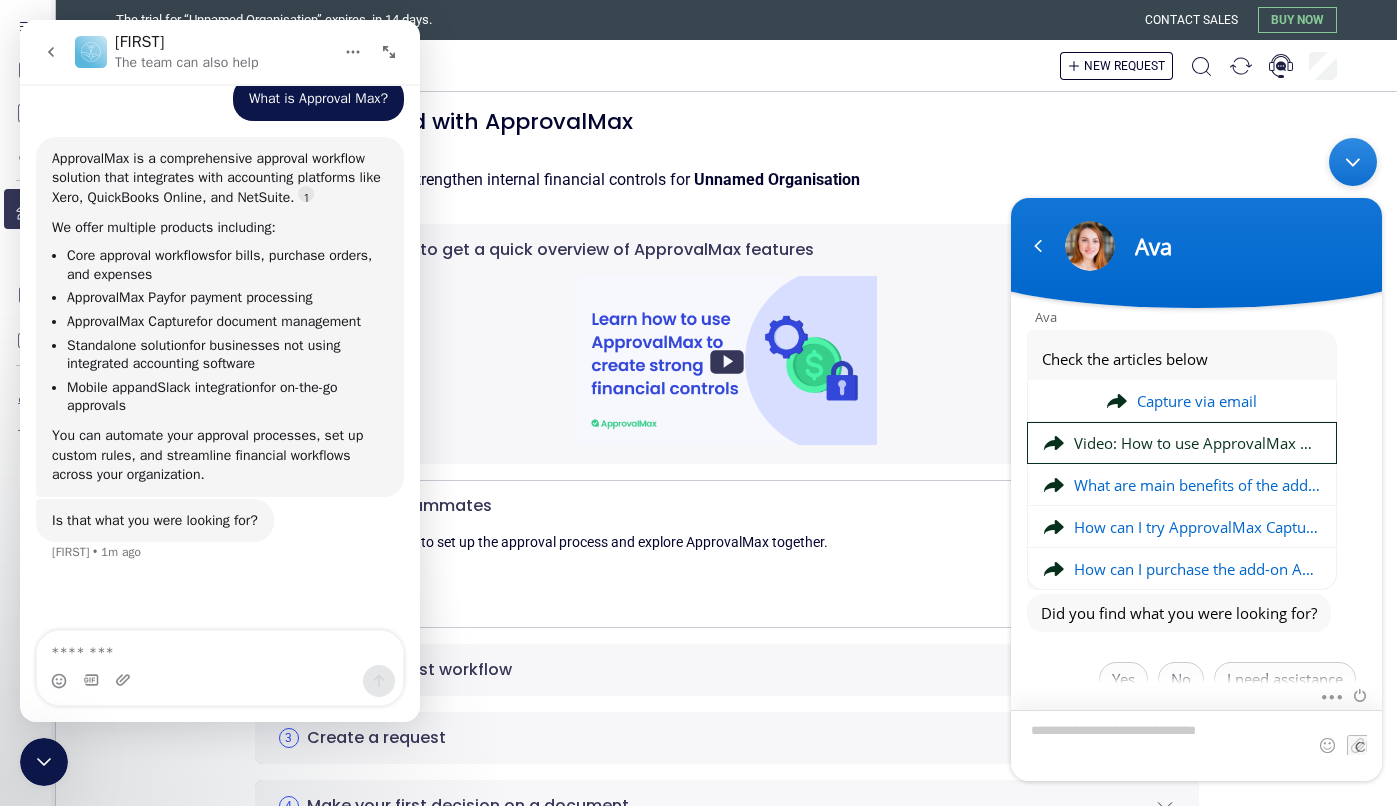 scroll, scrollTop: 247, scrollLeft: 0, axis: vertical 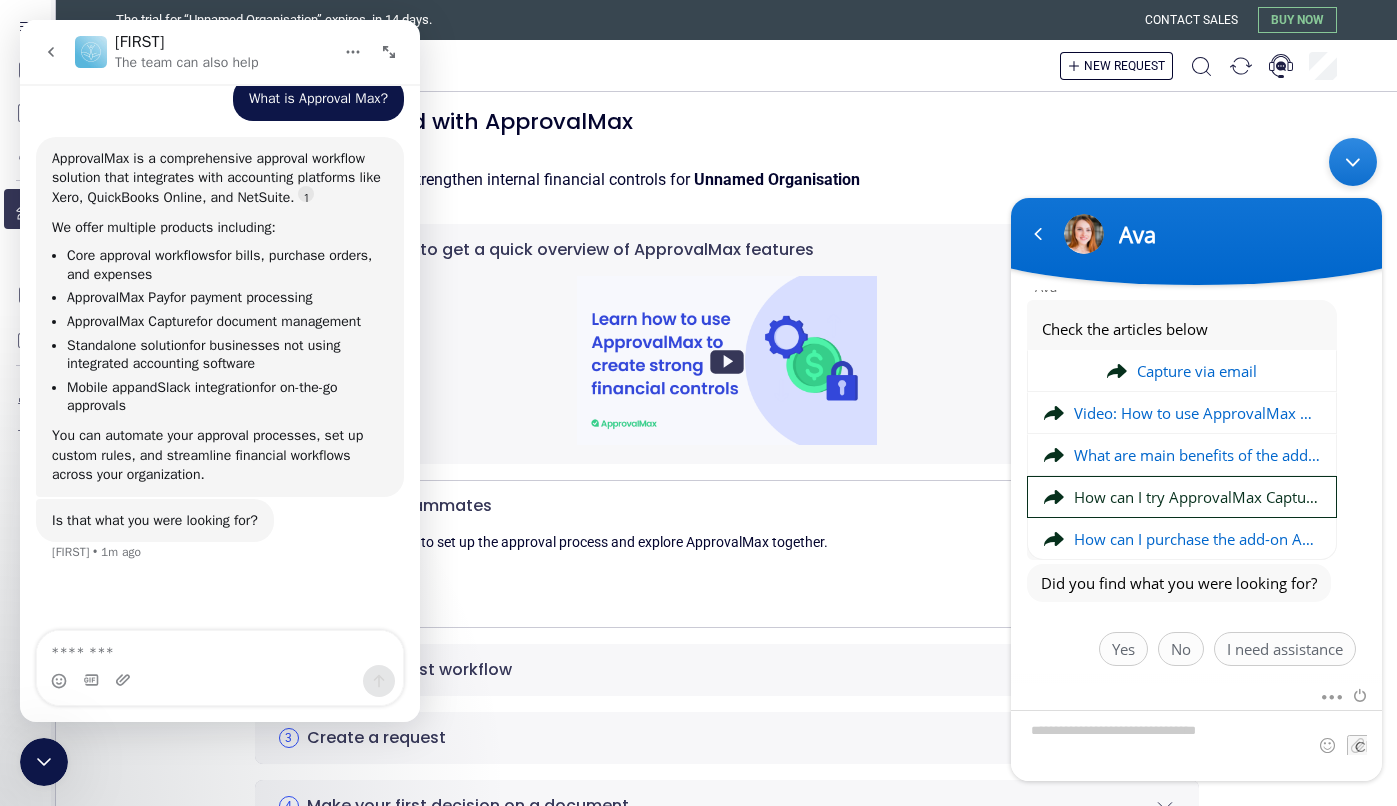 click on "How can I try ApprovalMax Capture?" at bounding box center (1197, 497) 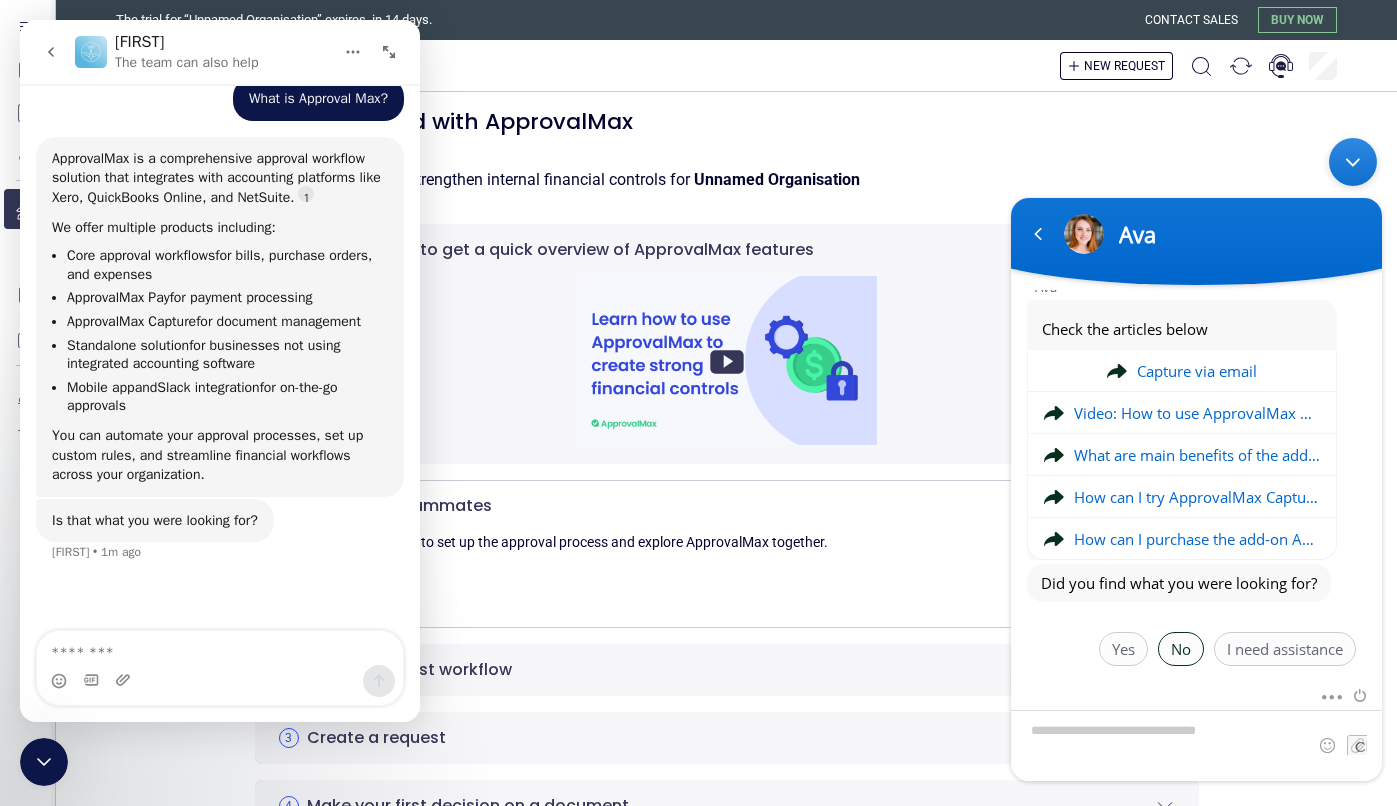 click on "No" at bounding box center (1181, 649) 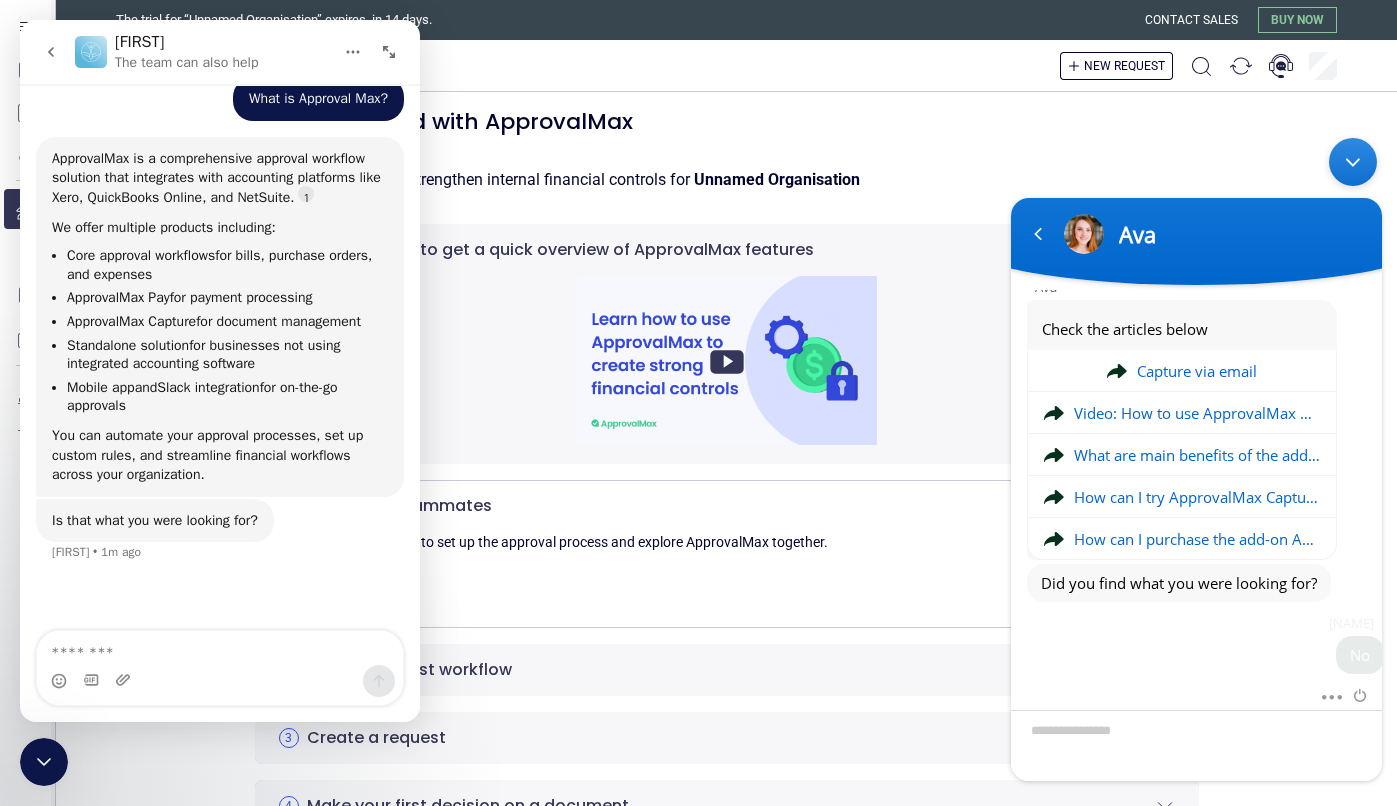 scroll, scrollTop: 314, scrollLeft: 0, axis: vertical 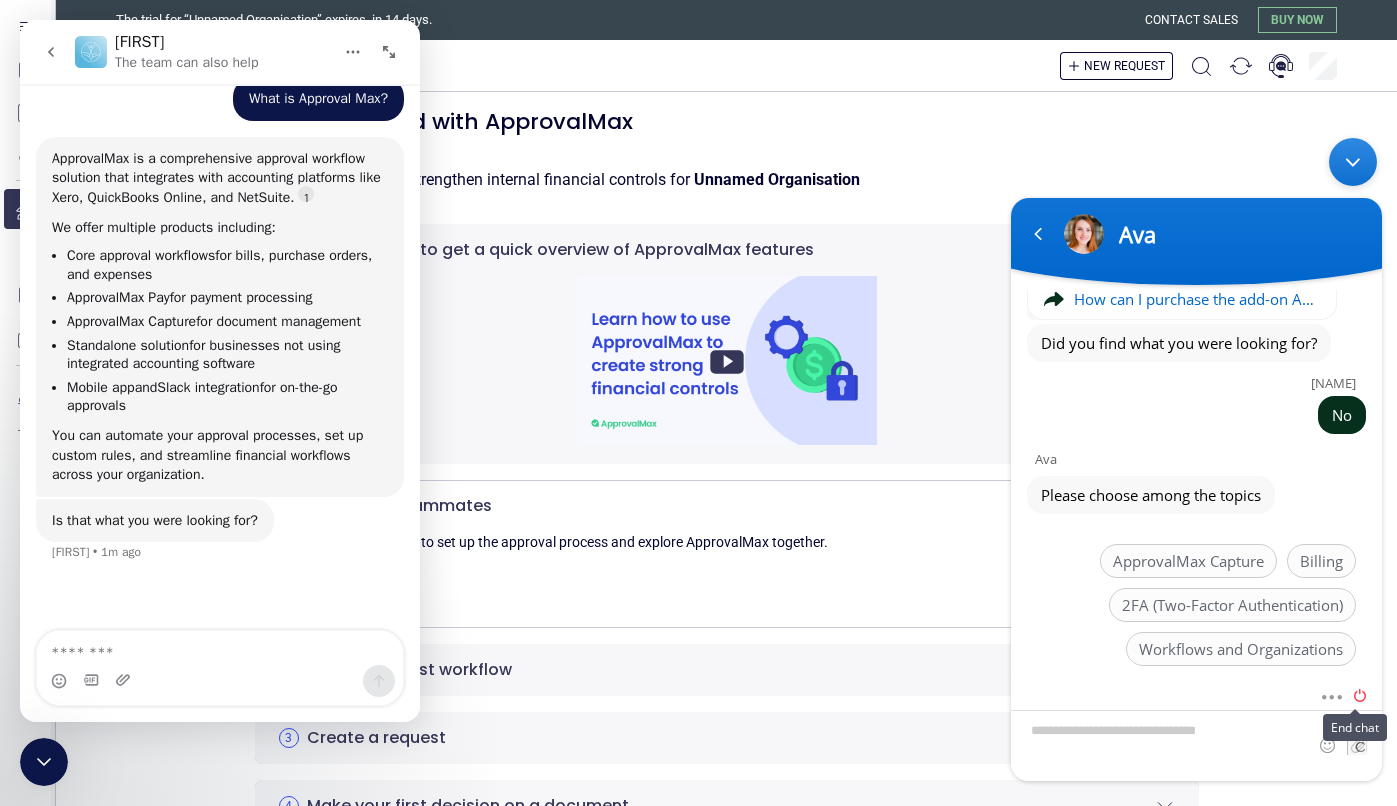 click at bounding box center [1355, 694] 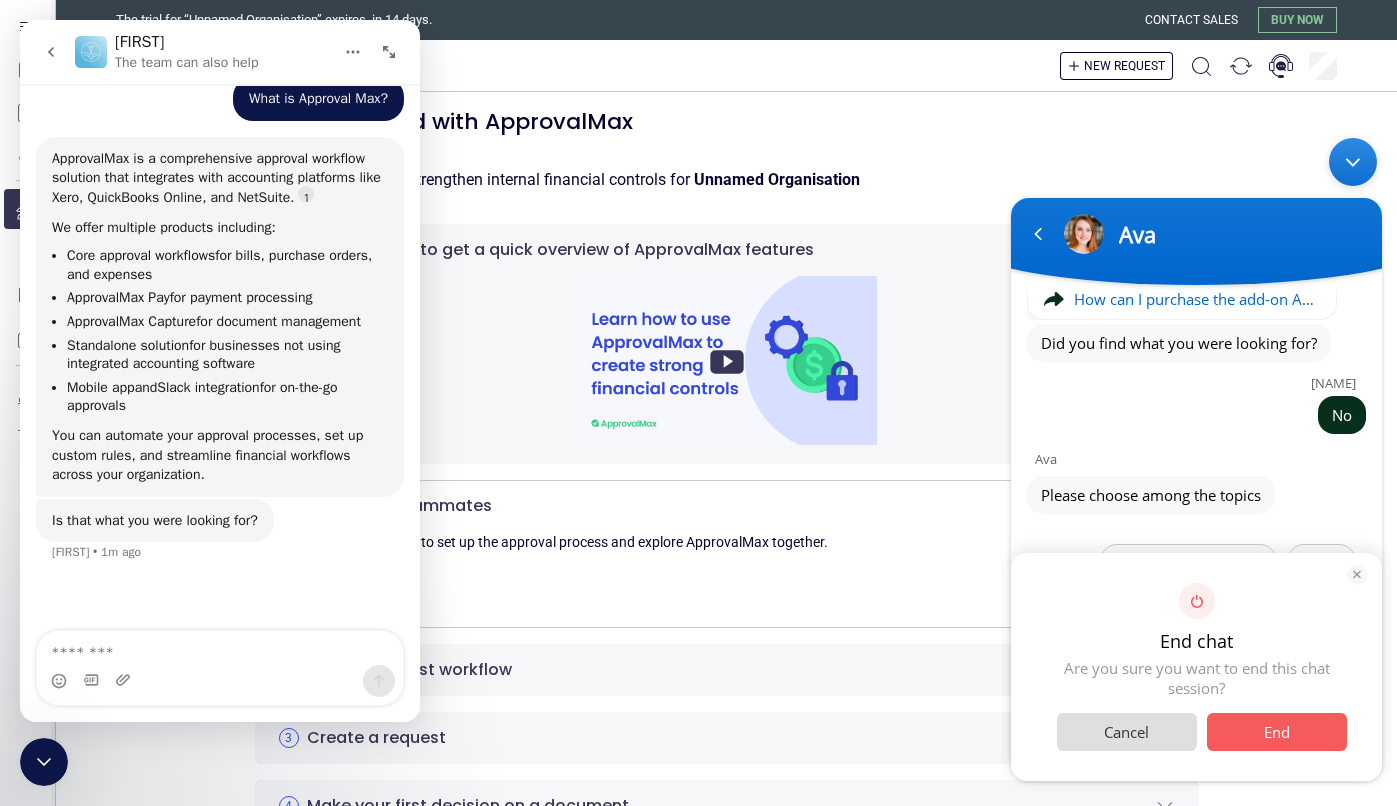 click on "Cancel End" at bounding box center [1197, 724] 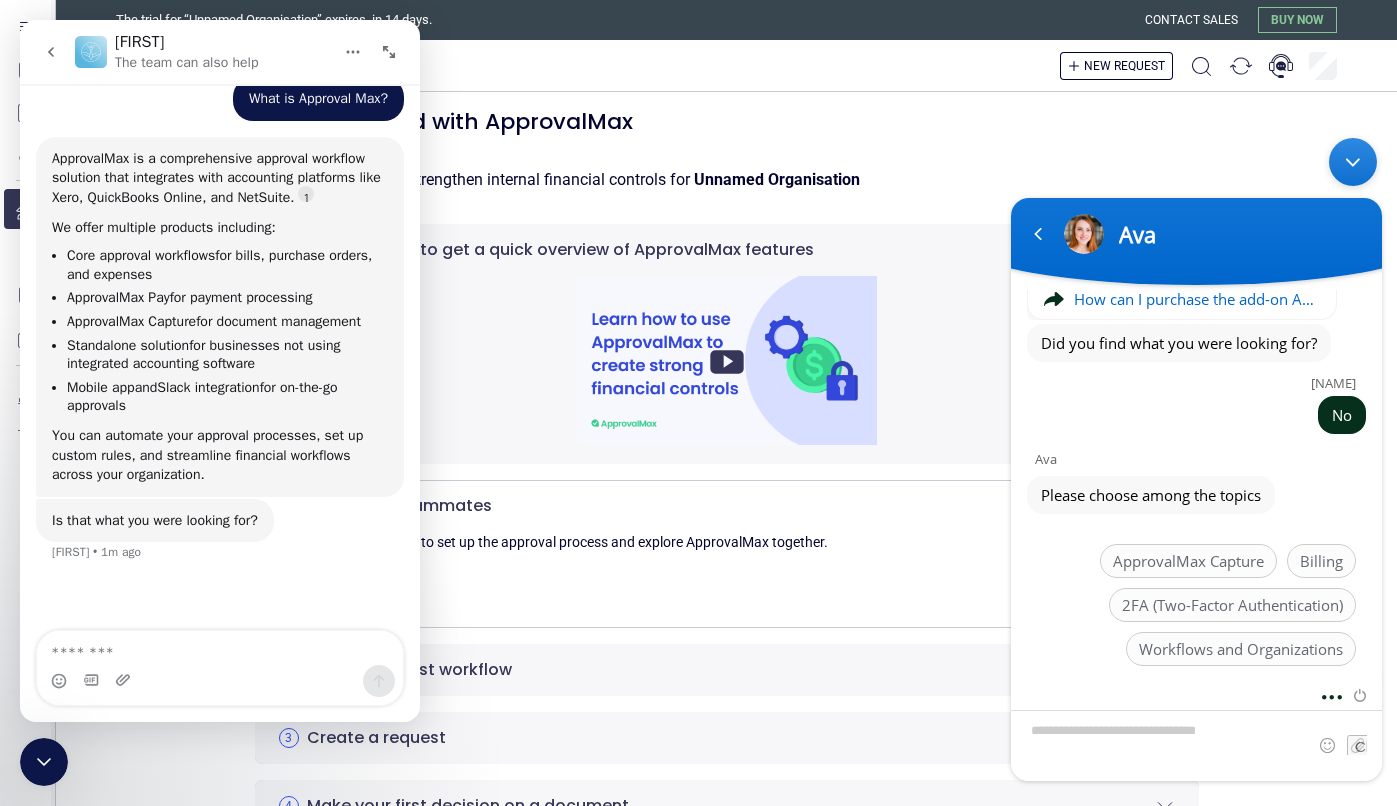 click at bounding box center [1326, 694] 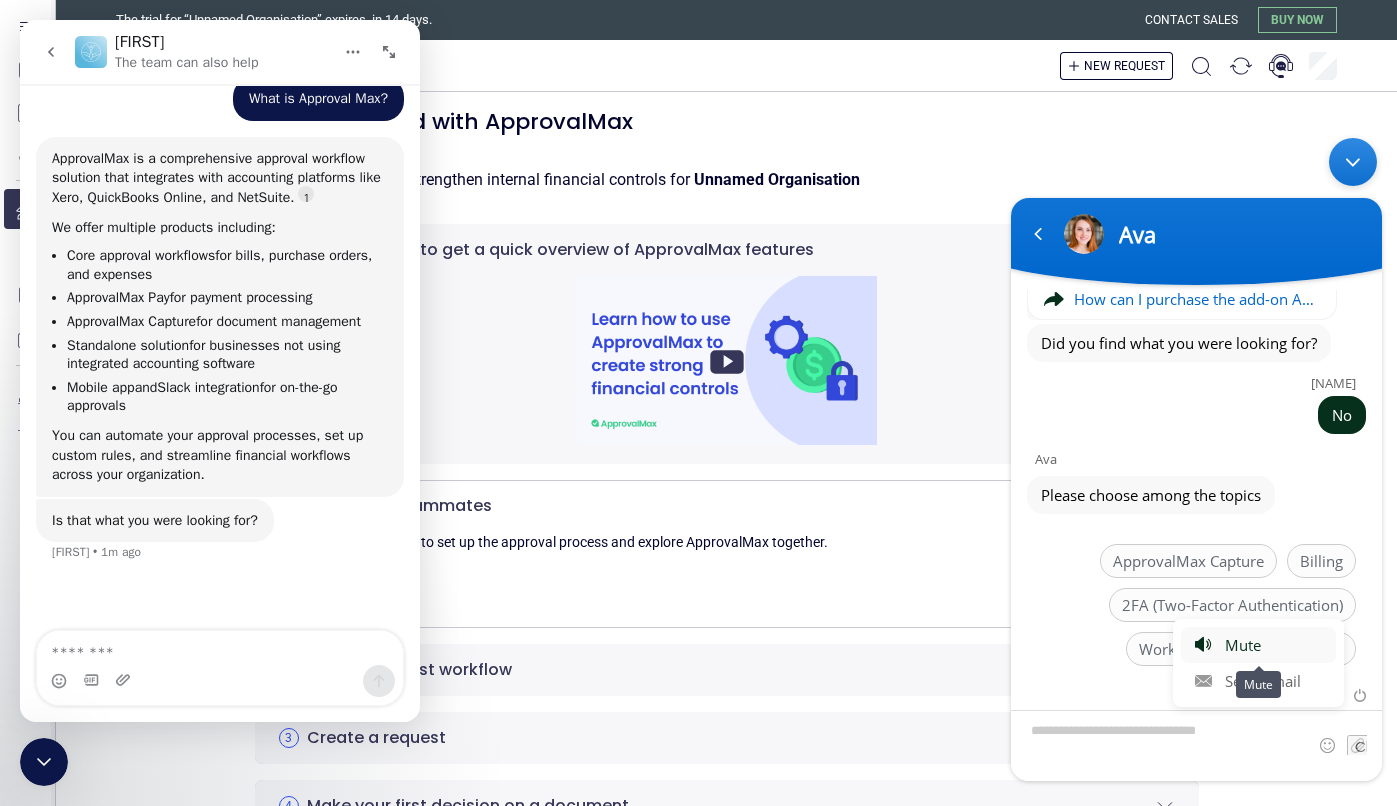 click on "Mute" at bounding box center [1258, 645] 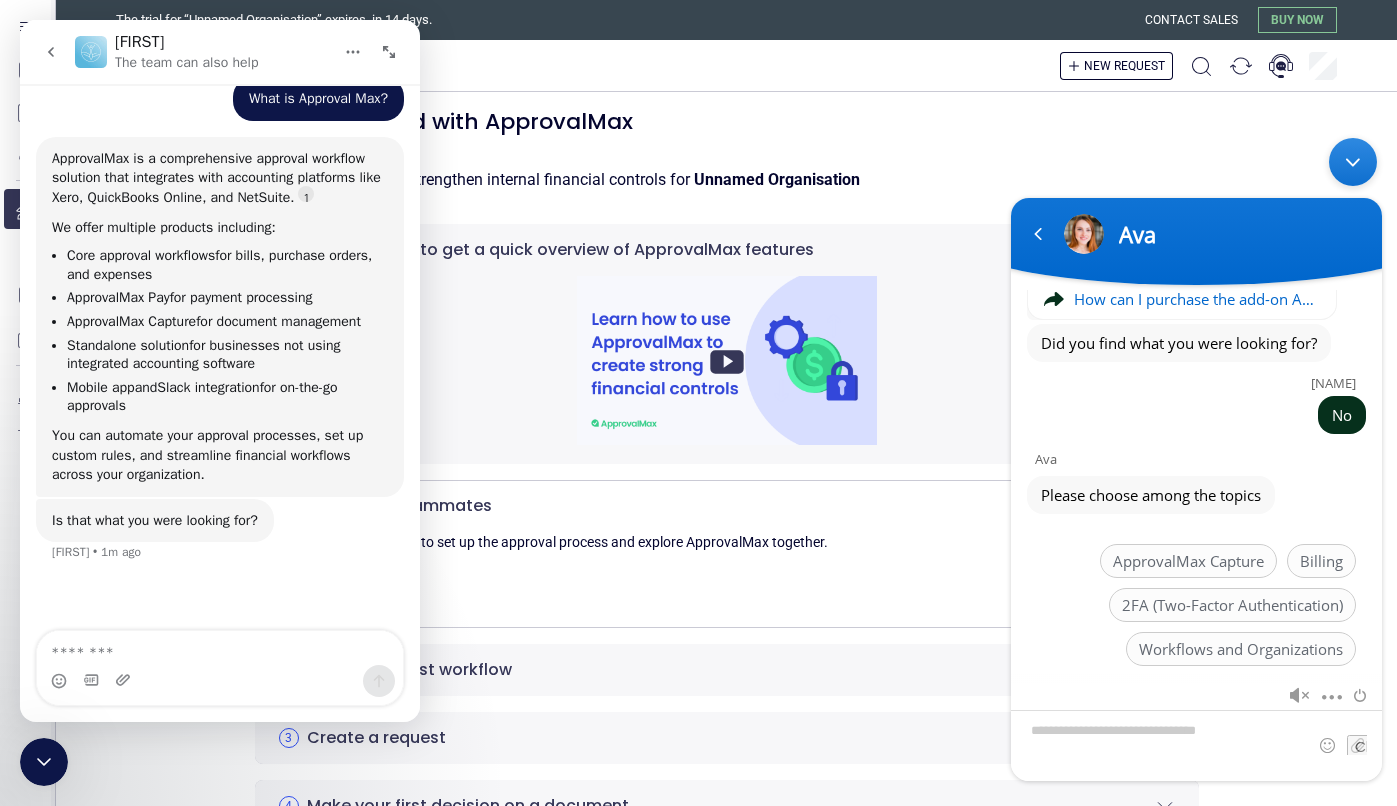 scroll, scrollTop: 265, scrollLeft: 0, axis: vertical 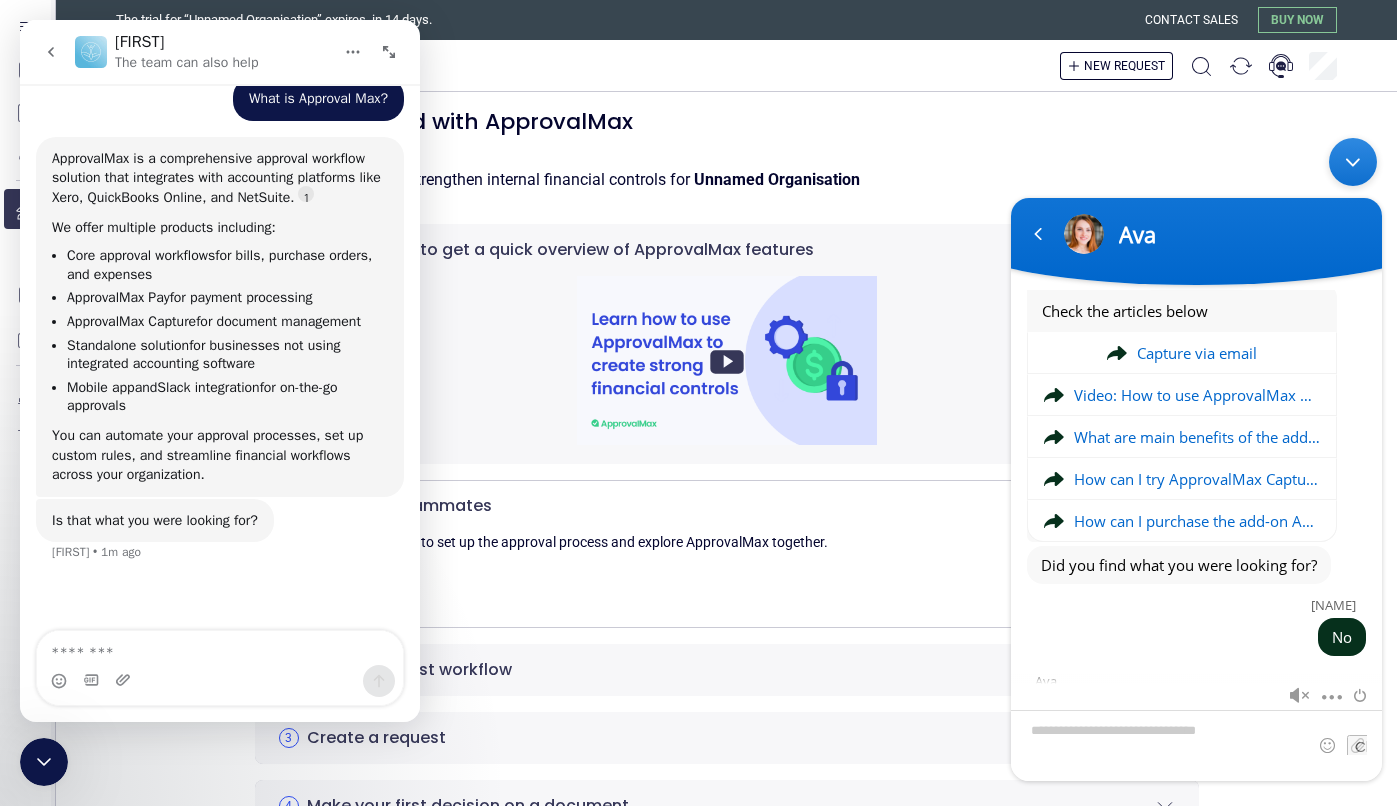 click on "Mobile app  and  Slack integration  for on-the-go approvals" at bounding box center [227, 397] 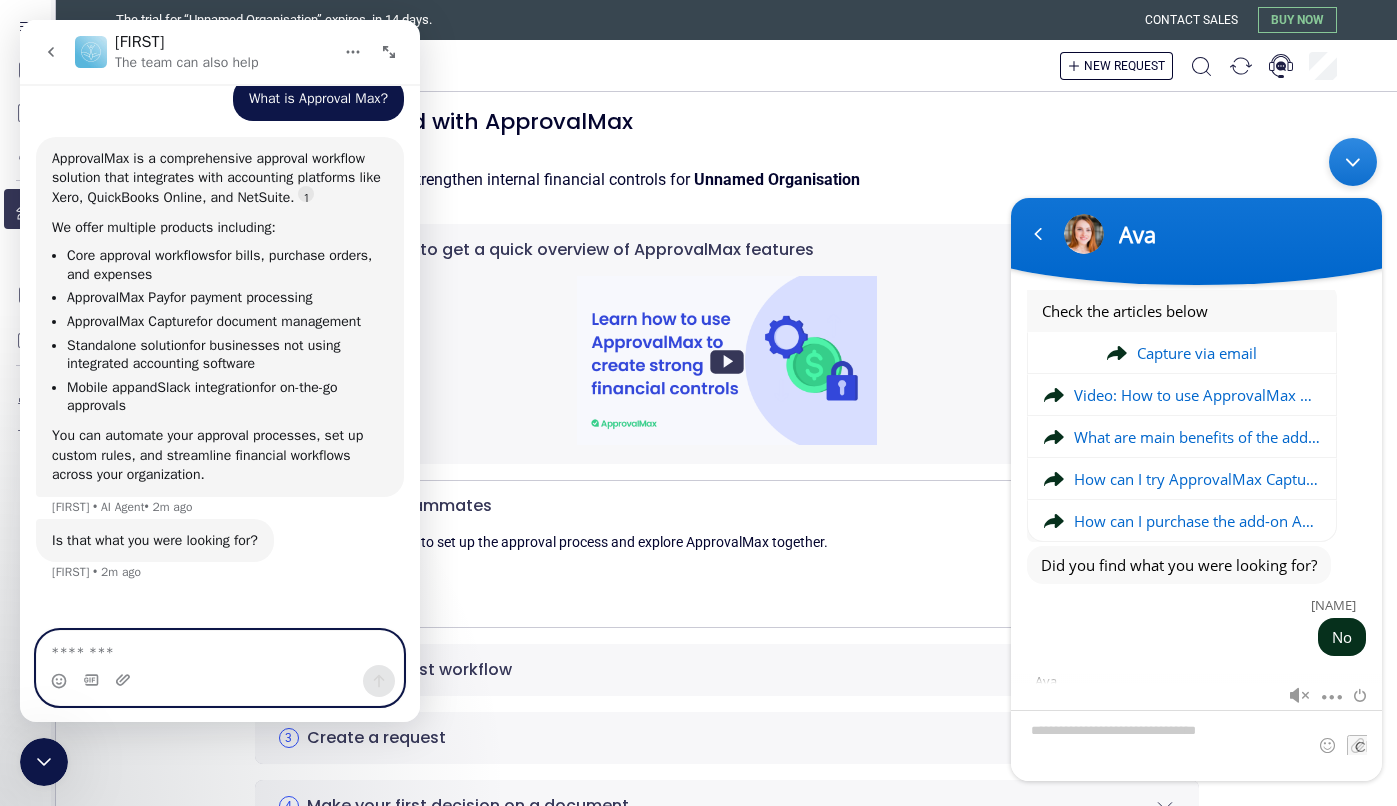 click at bounding box center [220, 648] 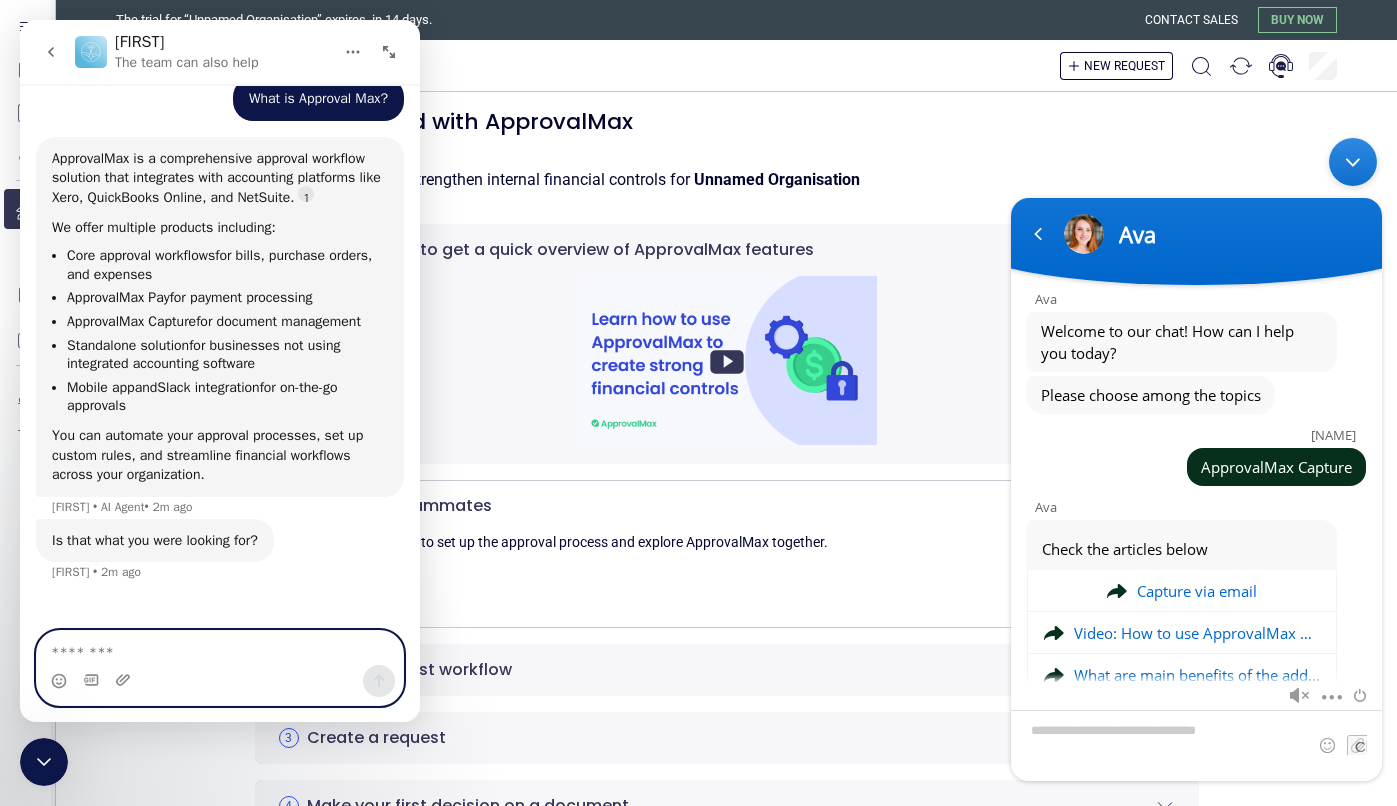 scroll, scrollTop: 0, scrollLeft: 0, axis: both 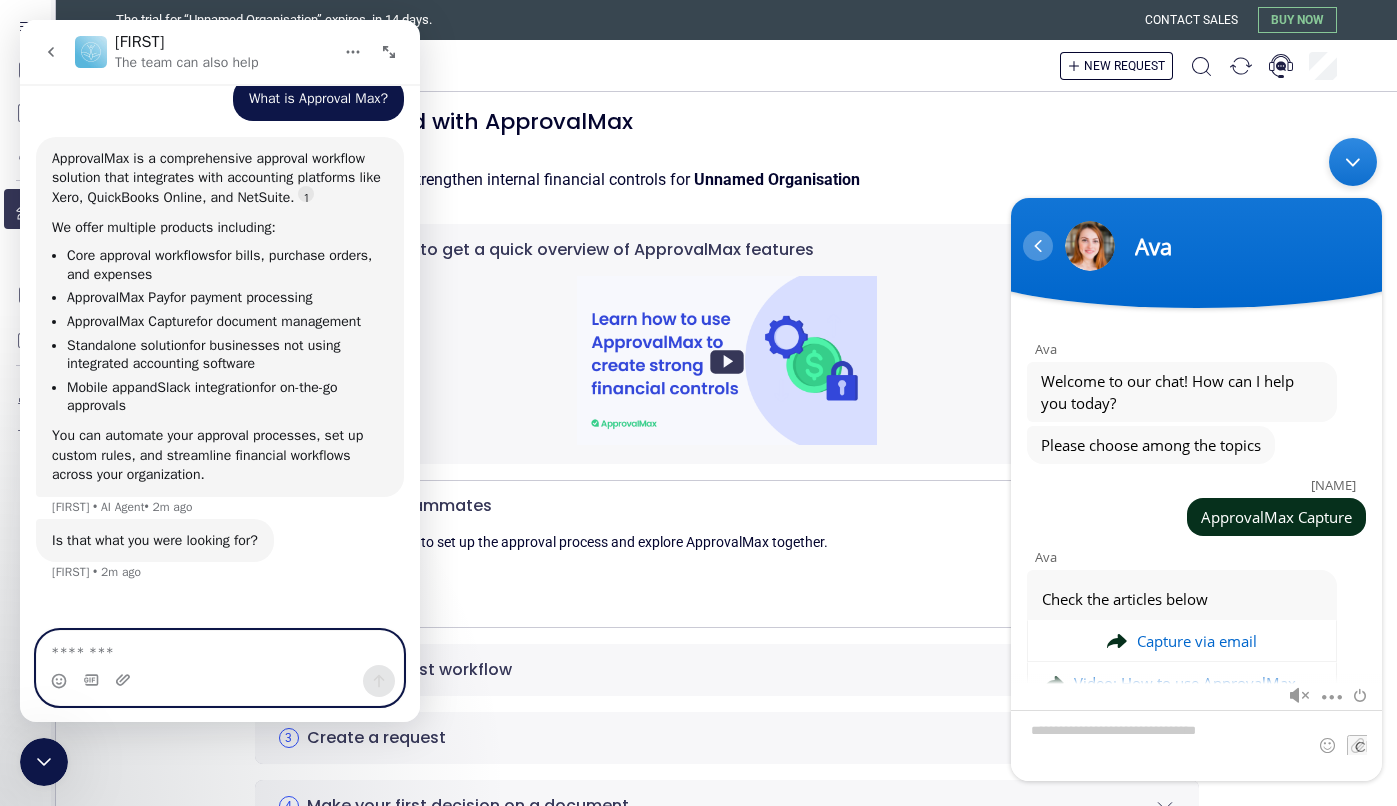click at bounding box center (1038, 246) 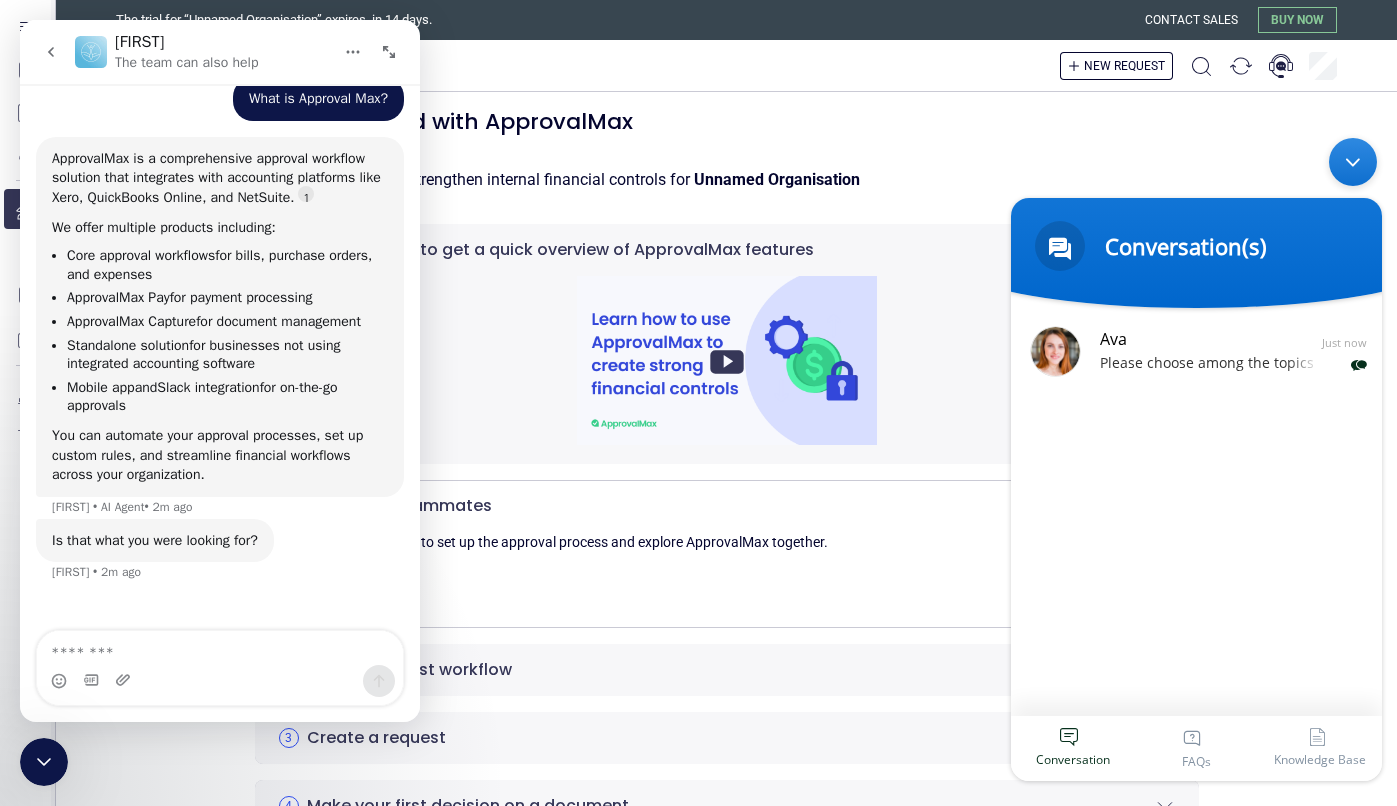click on "Getting started with ApprovalMax" at bounding box center [727, 122] 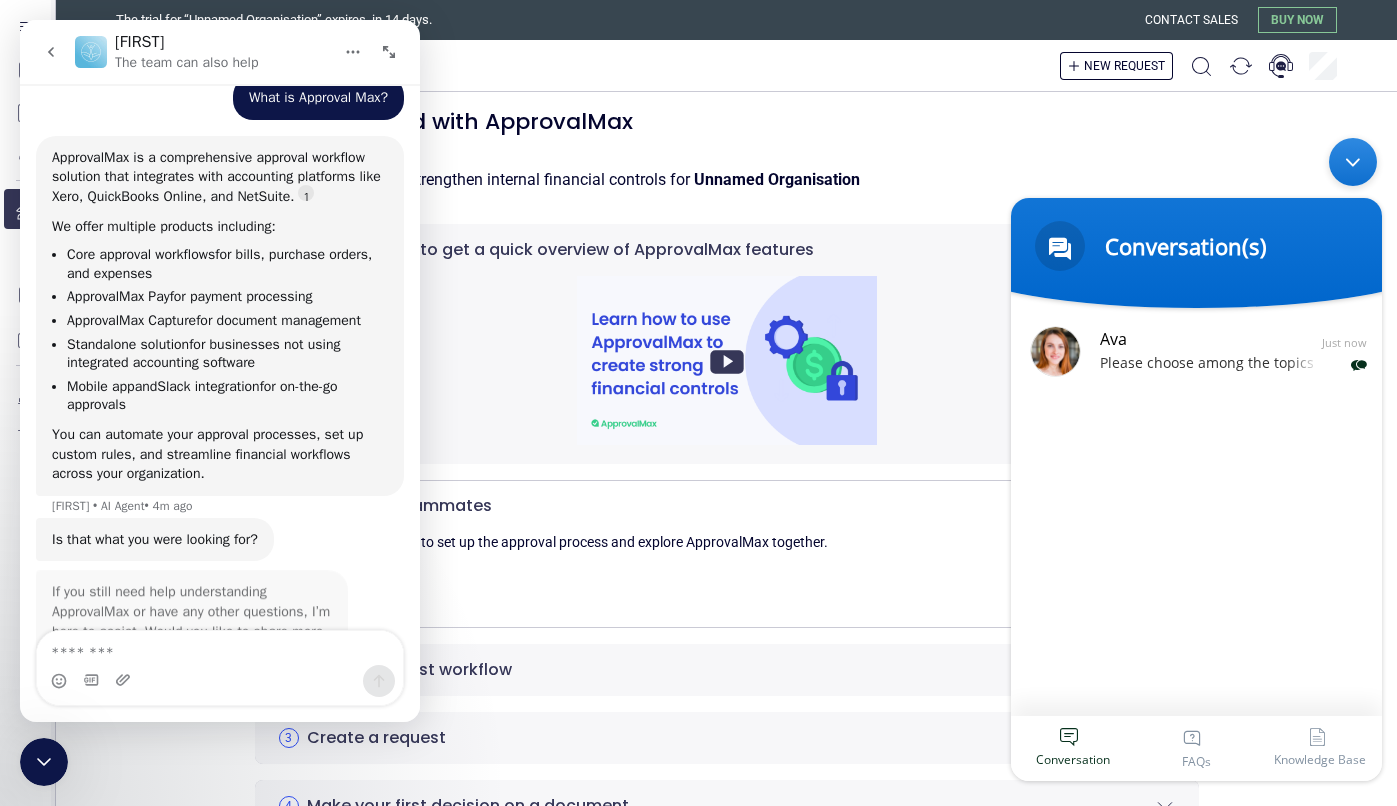 scroll, scrollTop: 0, scrollLeft: 0, axis: both 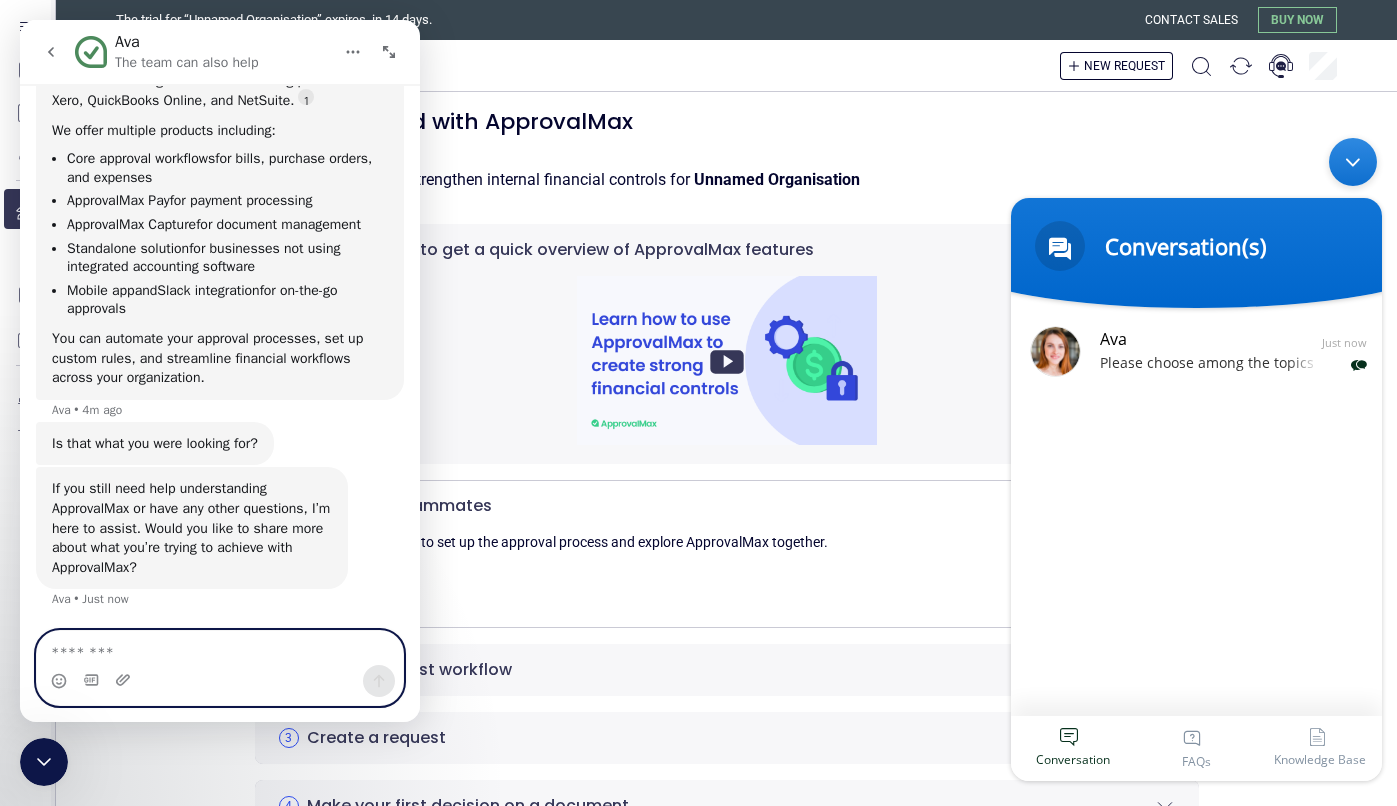click at bounding box center [220, 648] 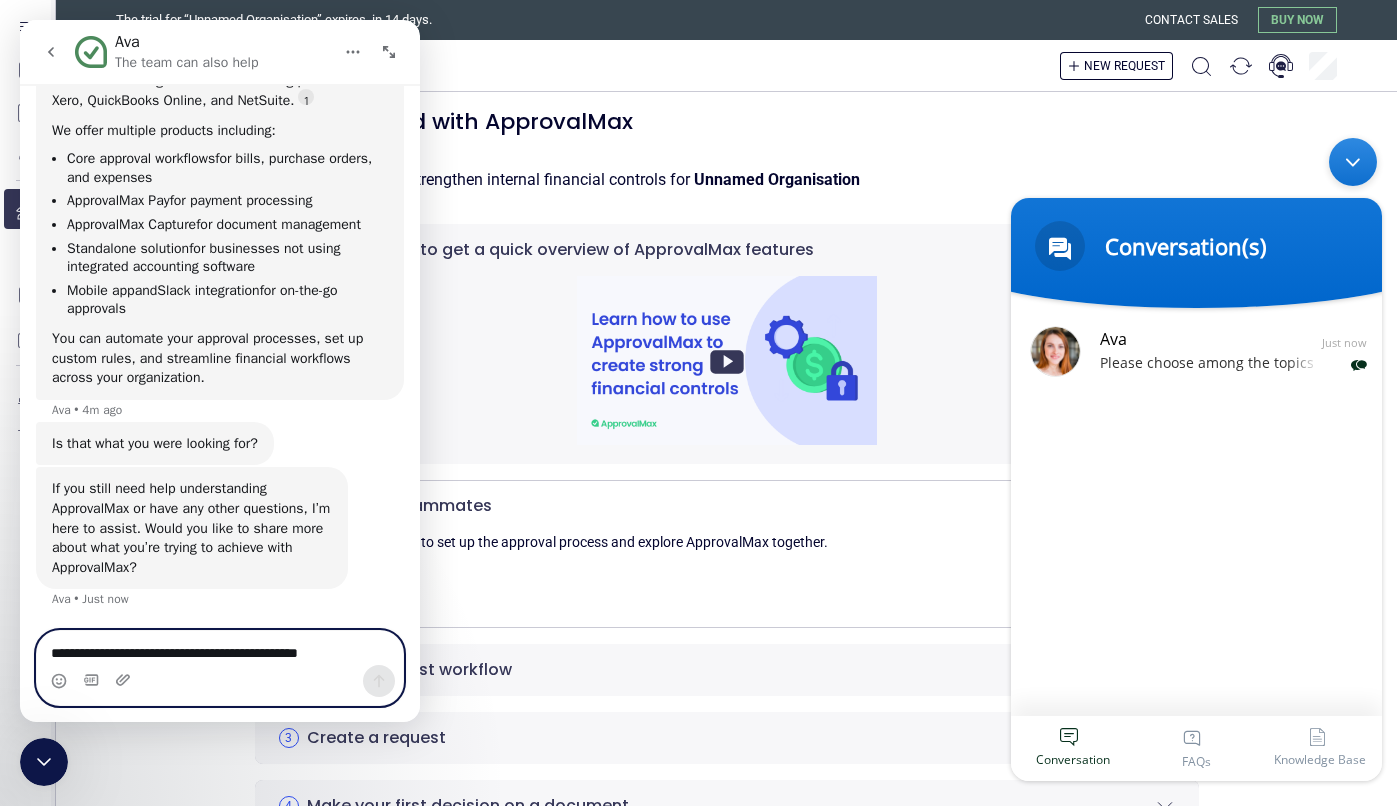 scroll, scrollTop: 18353, scrollLeft: 0, axis: vertical 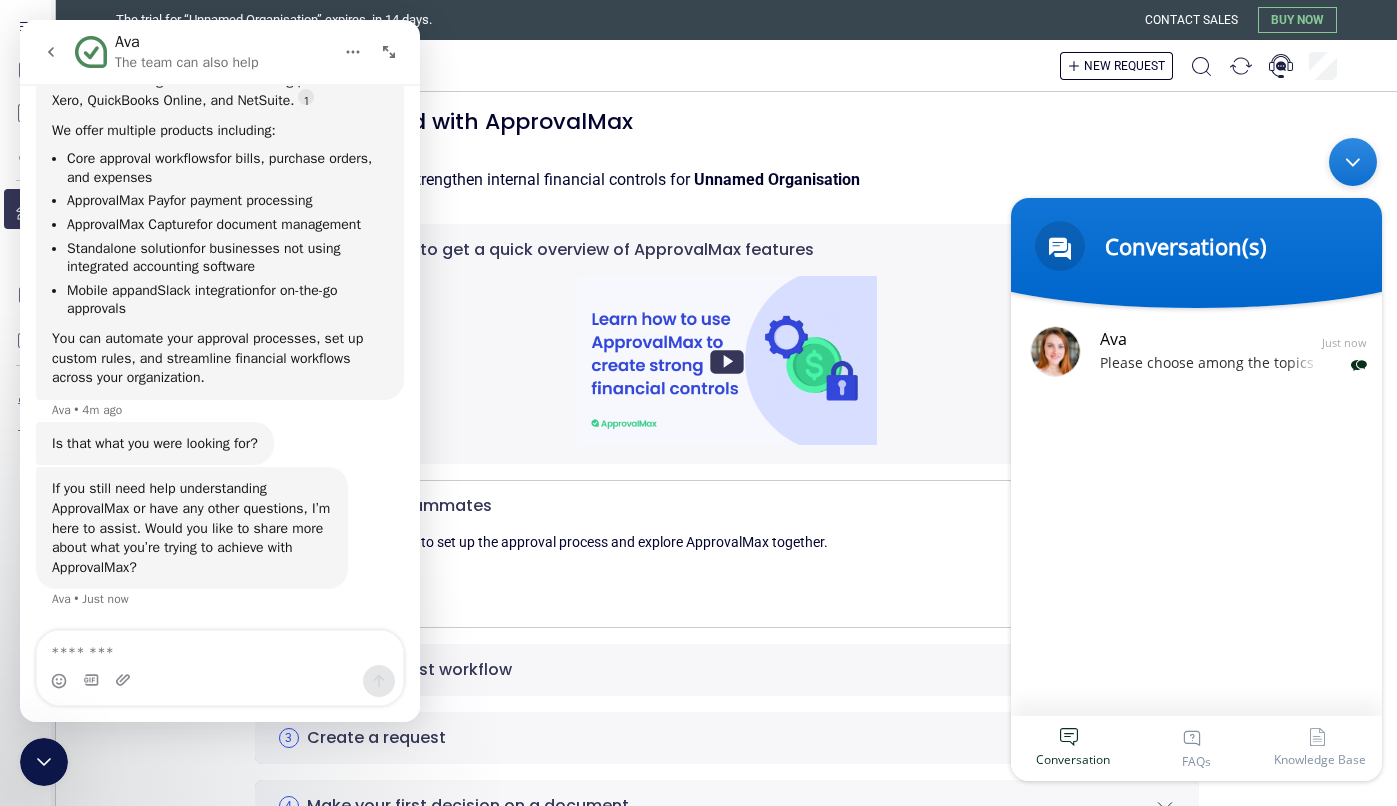 click on "Knowledge Base" at bounding box center [1320, 748] 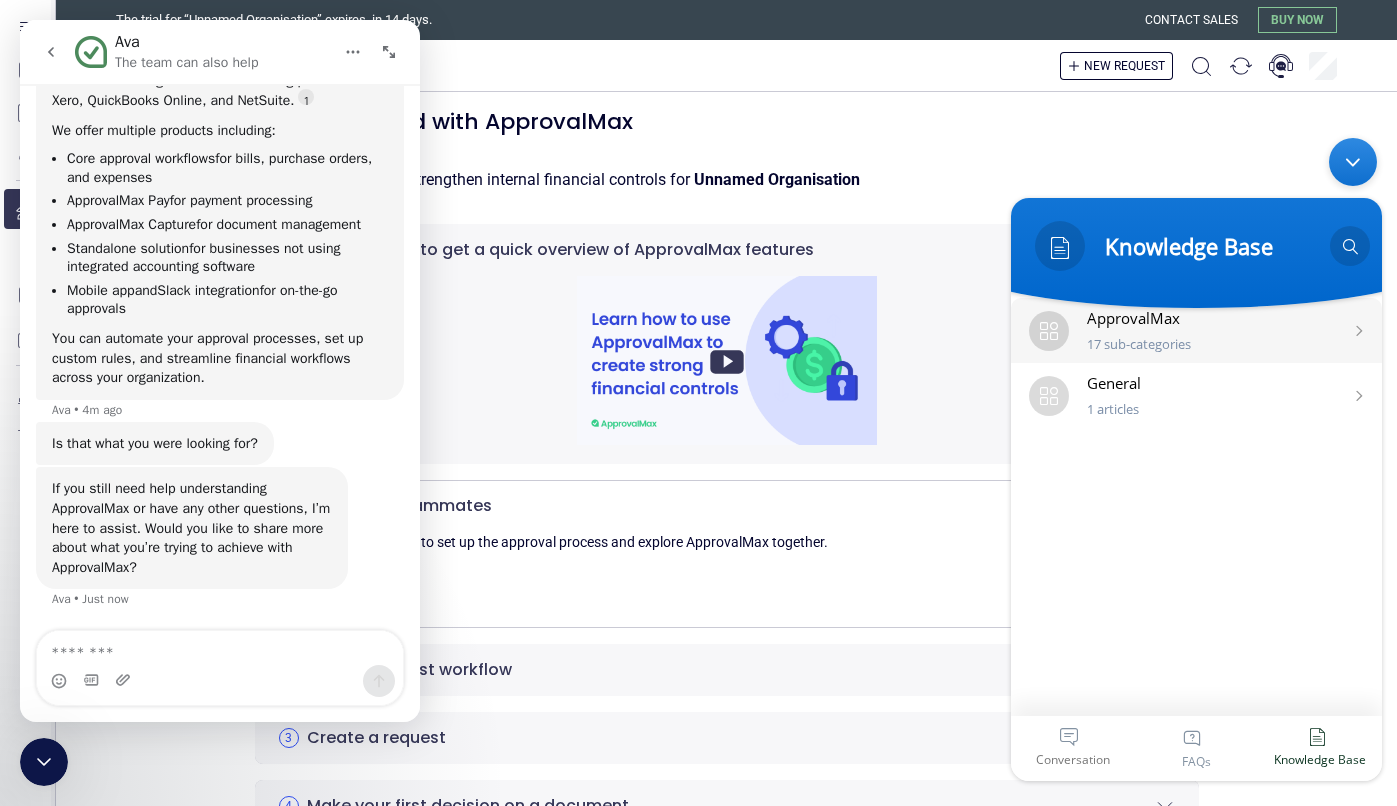 click on "17 Sub-categories" at bounding box center [1139, 344] 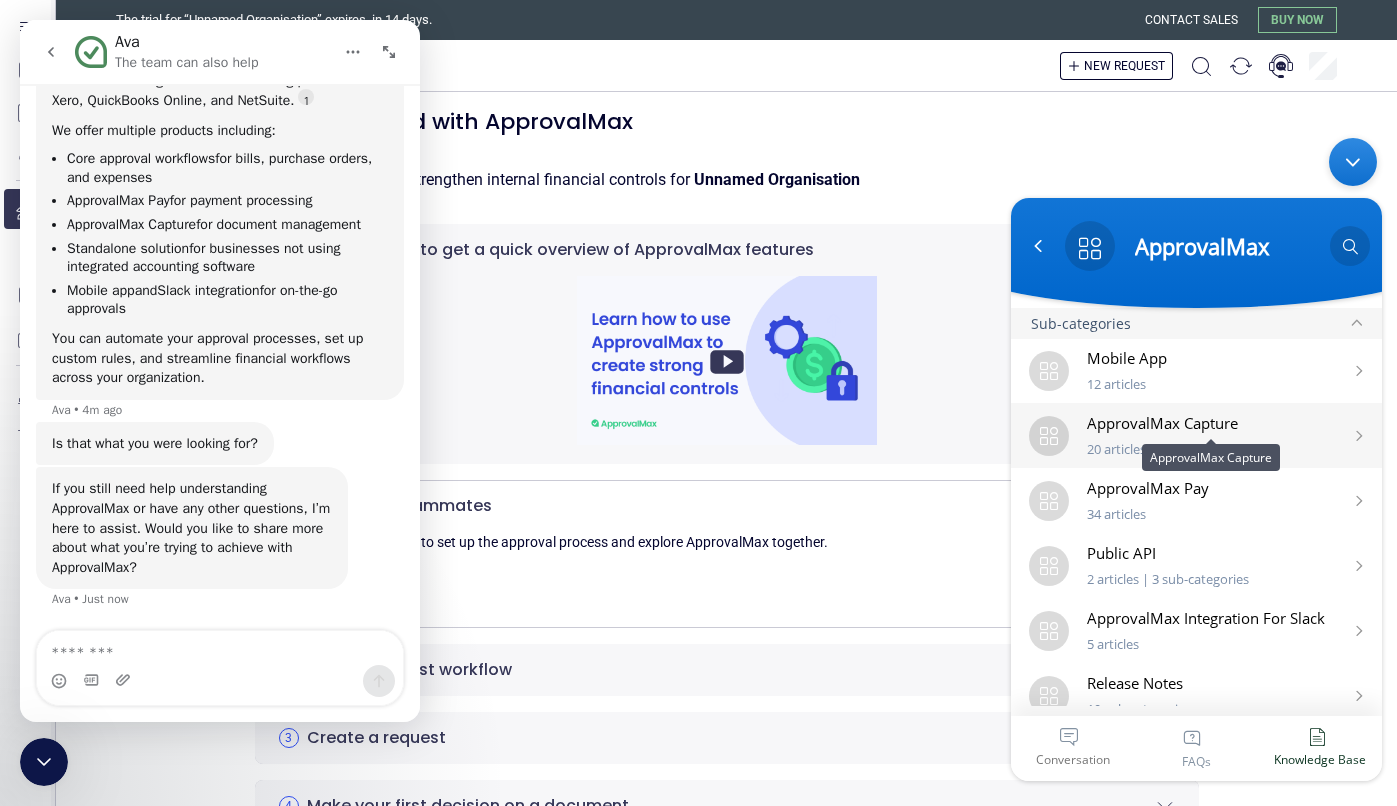 click on "ApprovalMax Capture" at bounding box center (1210, 423) 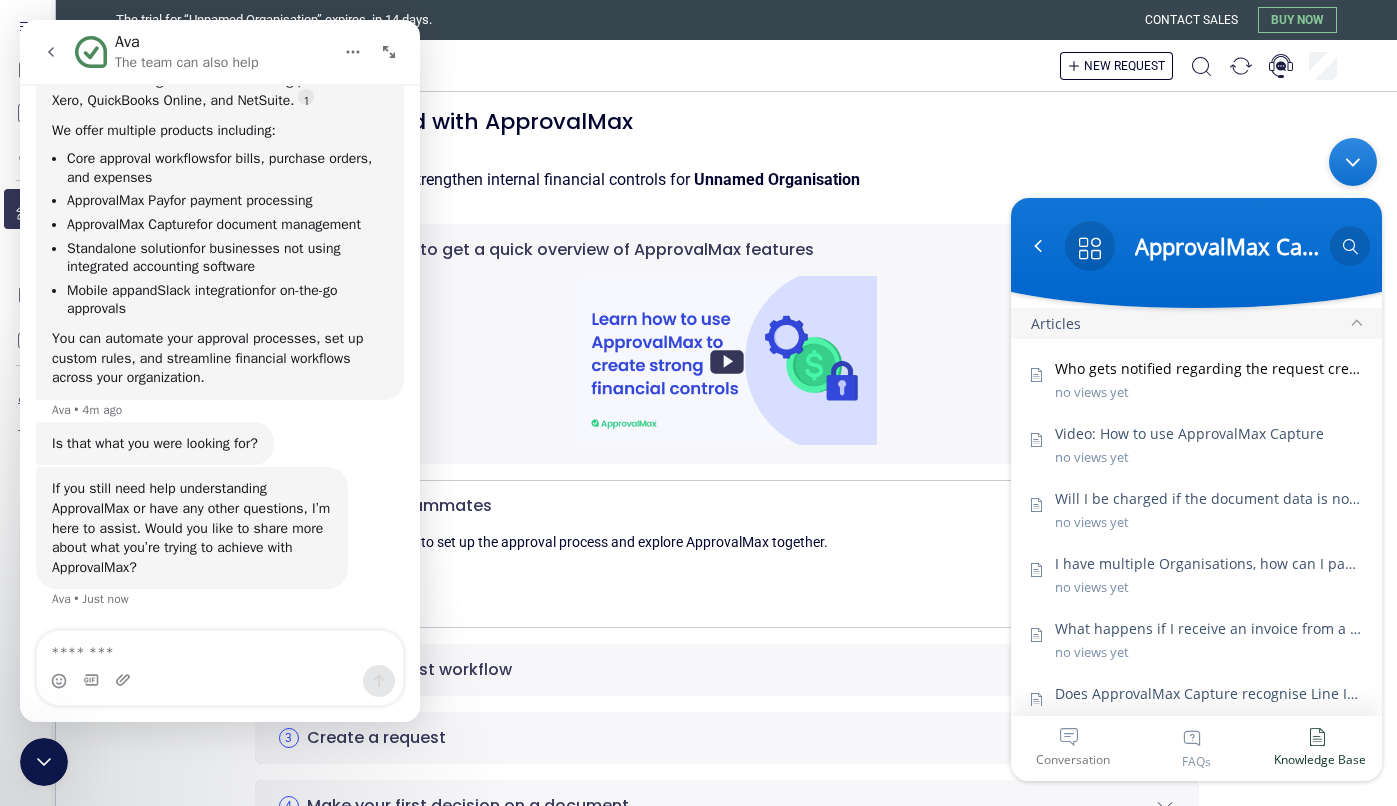 click on "No views yet" at bounding box center (1092, 392) 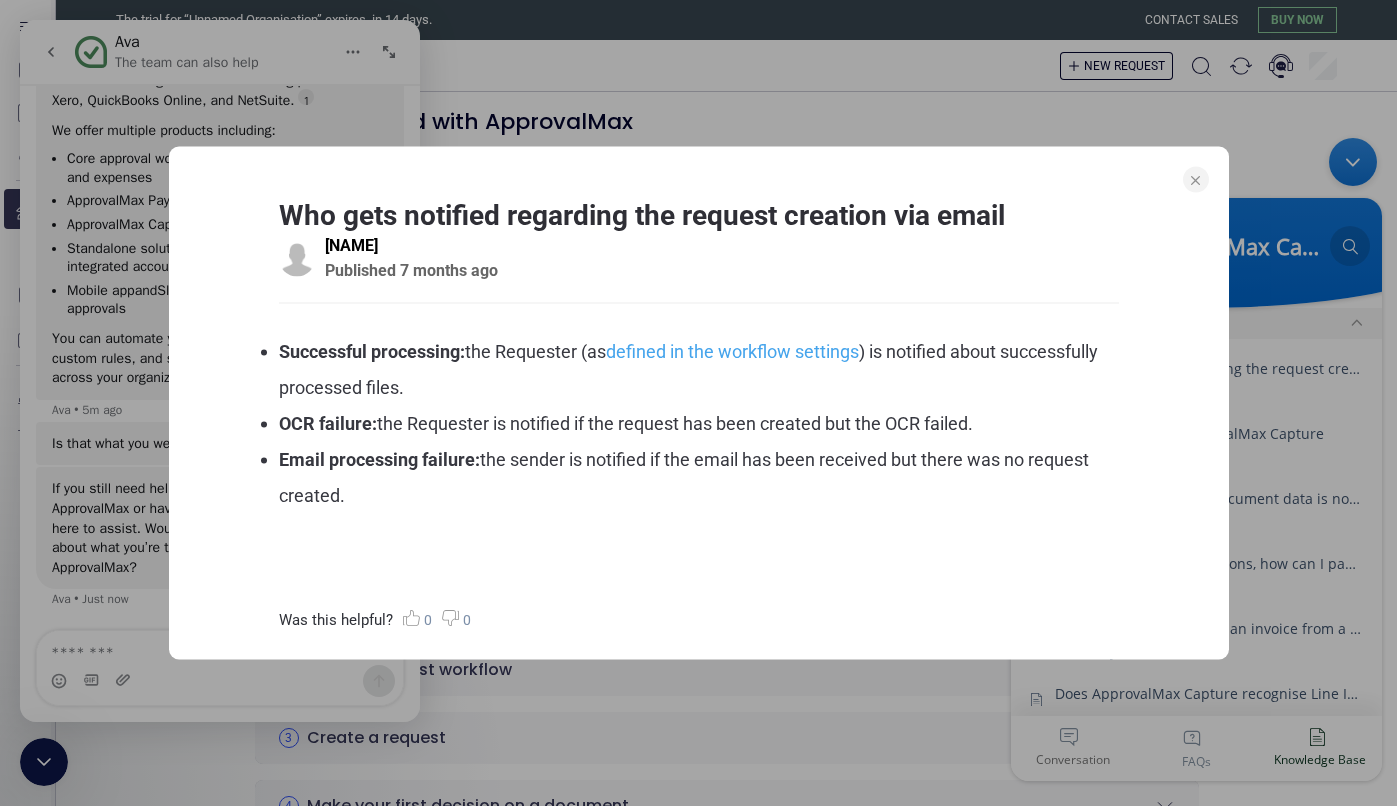 click on "Who gets notified regarding the request creation via email" at bounding box center (699, 216) 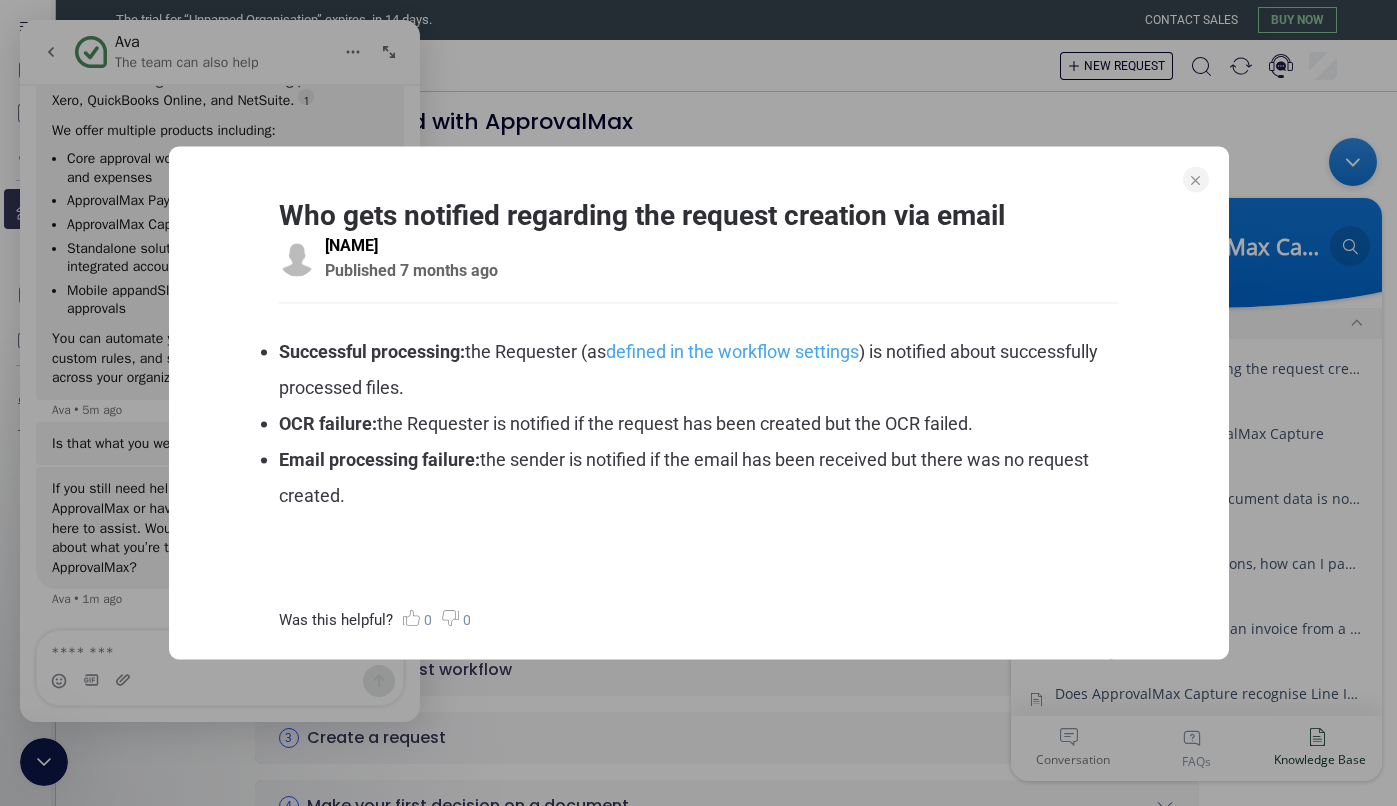 click on "Who gets notified regarding the request creation via email" at bounding box center (699, 216) 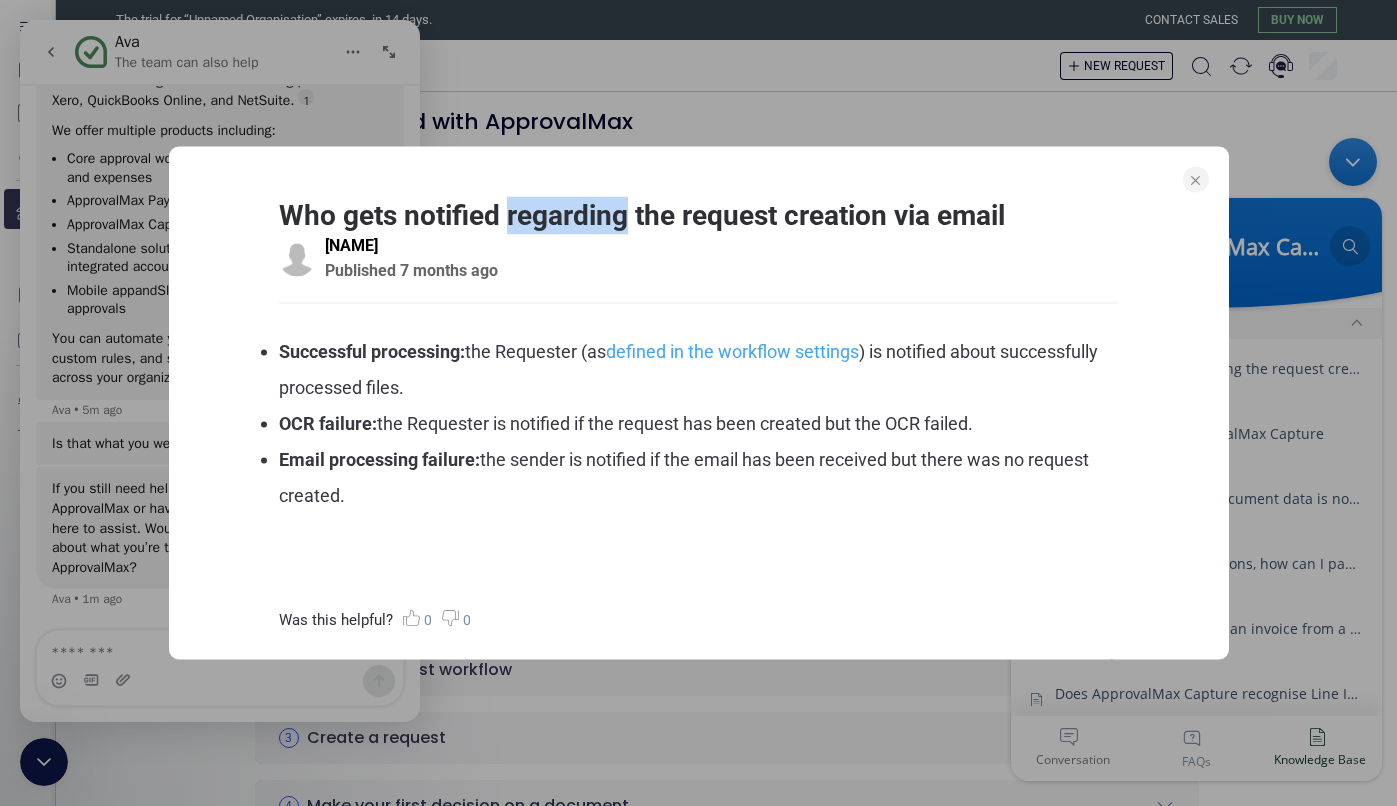 click on "Who gets notified regarding the request creation via email" at bounding box center (699, 216) 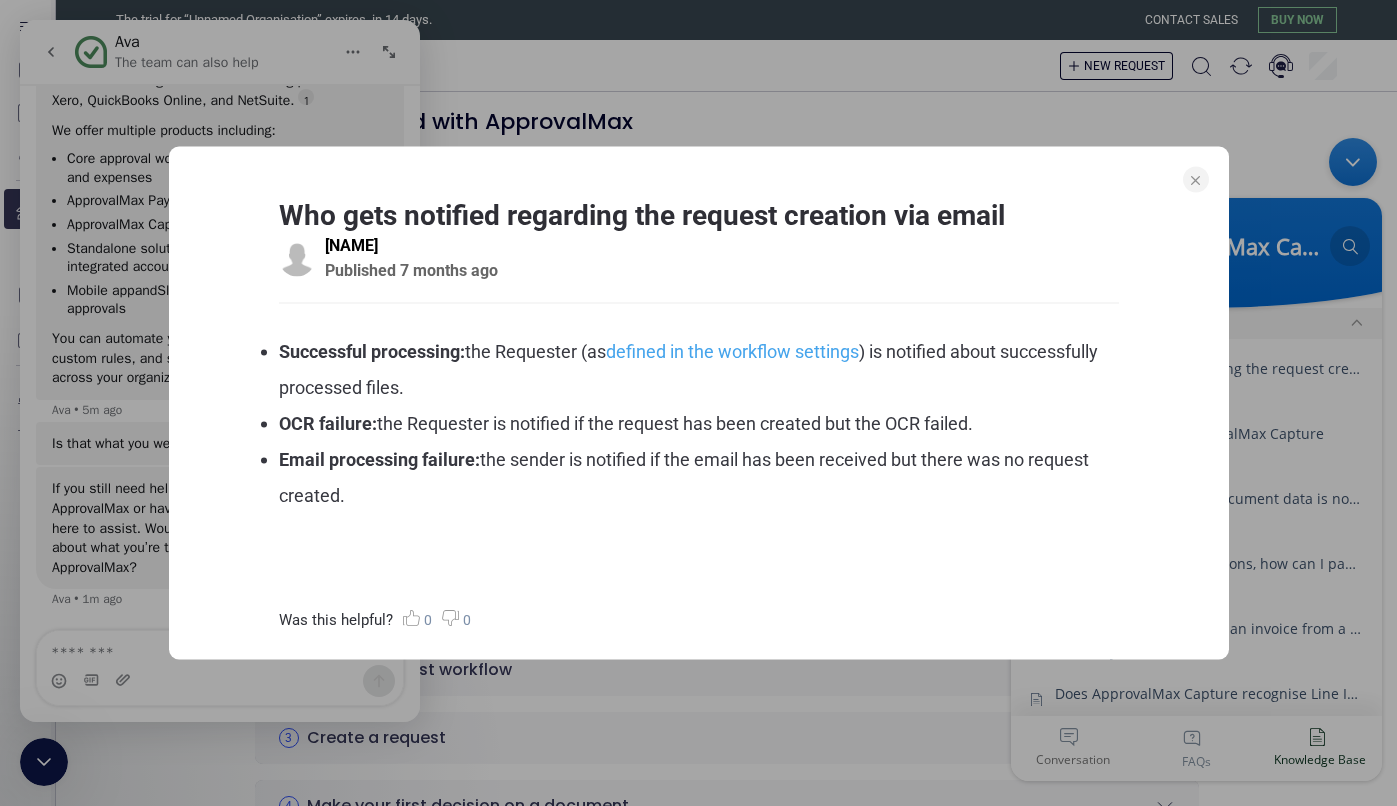 click on "Who gets notified regarding the request creation via email [NAME] Published 7 months ago Successful processing: the Requester (as defined in the workflow settings ) is notified about successfully processed files. OCR failure: the Requester is notified if the request has been created but the OCR failed. ​ Email processing failure: the sender is notified if the email has been received but there was no request created. Was this helpful? 0 0" at bounding box center [698, 403] 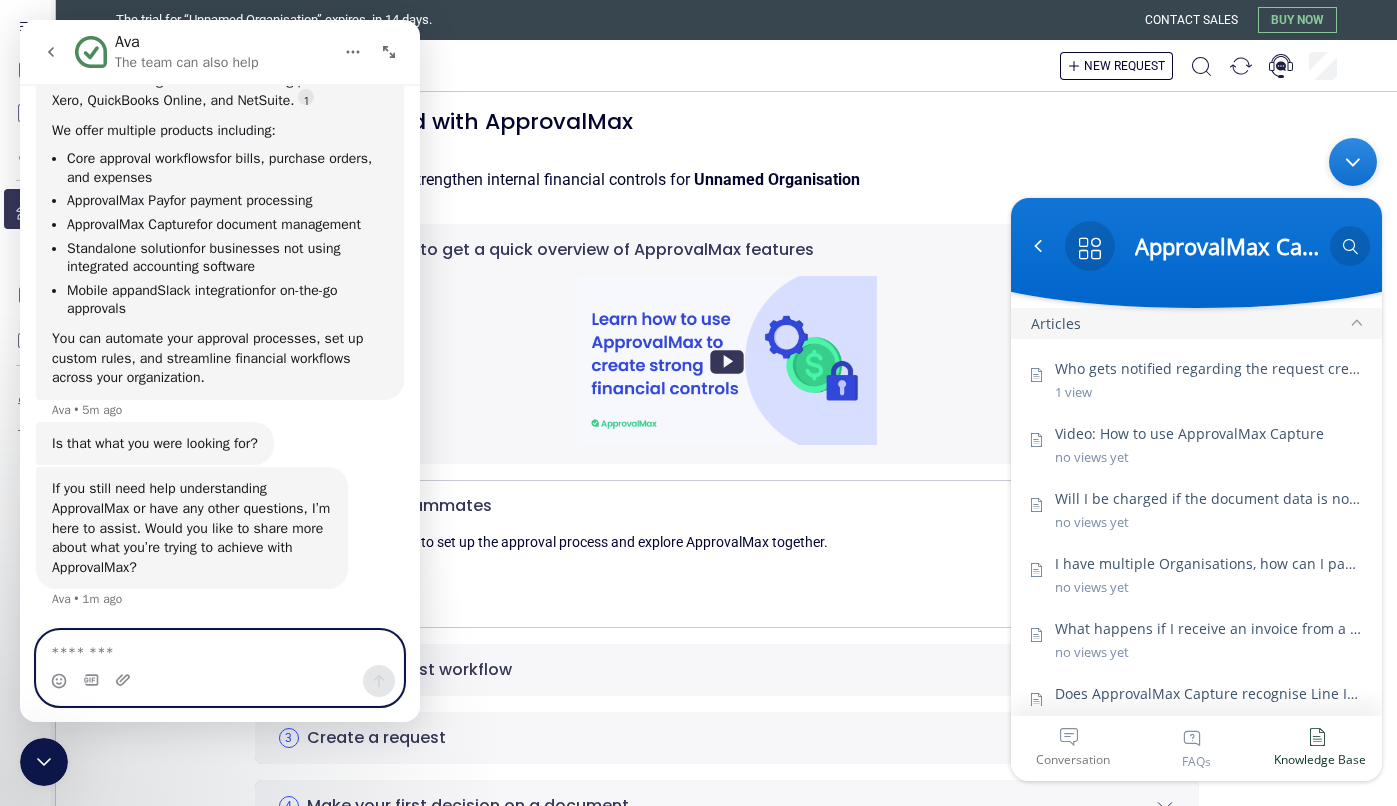click at bounding box center (220, 648) 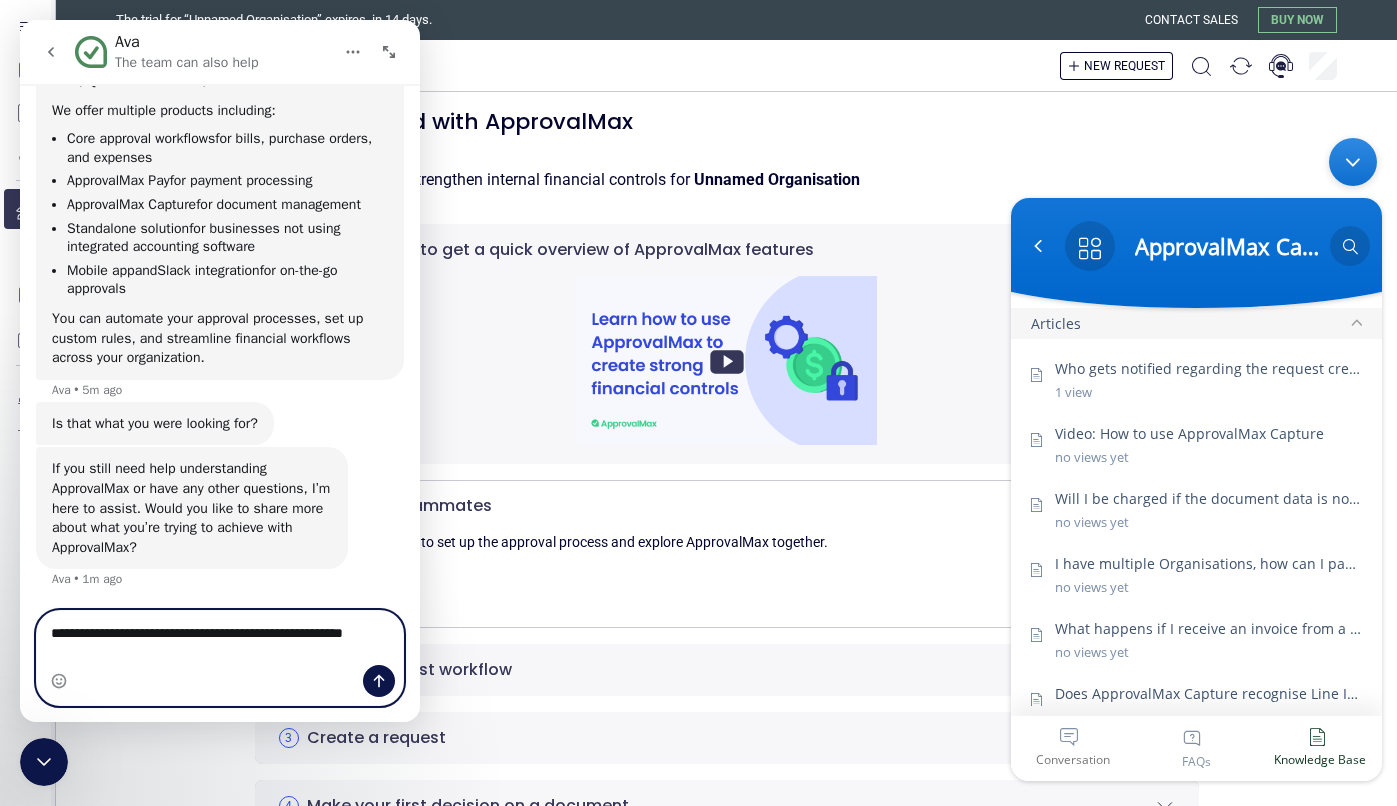 type on "**********" 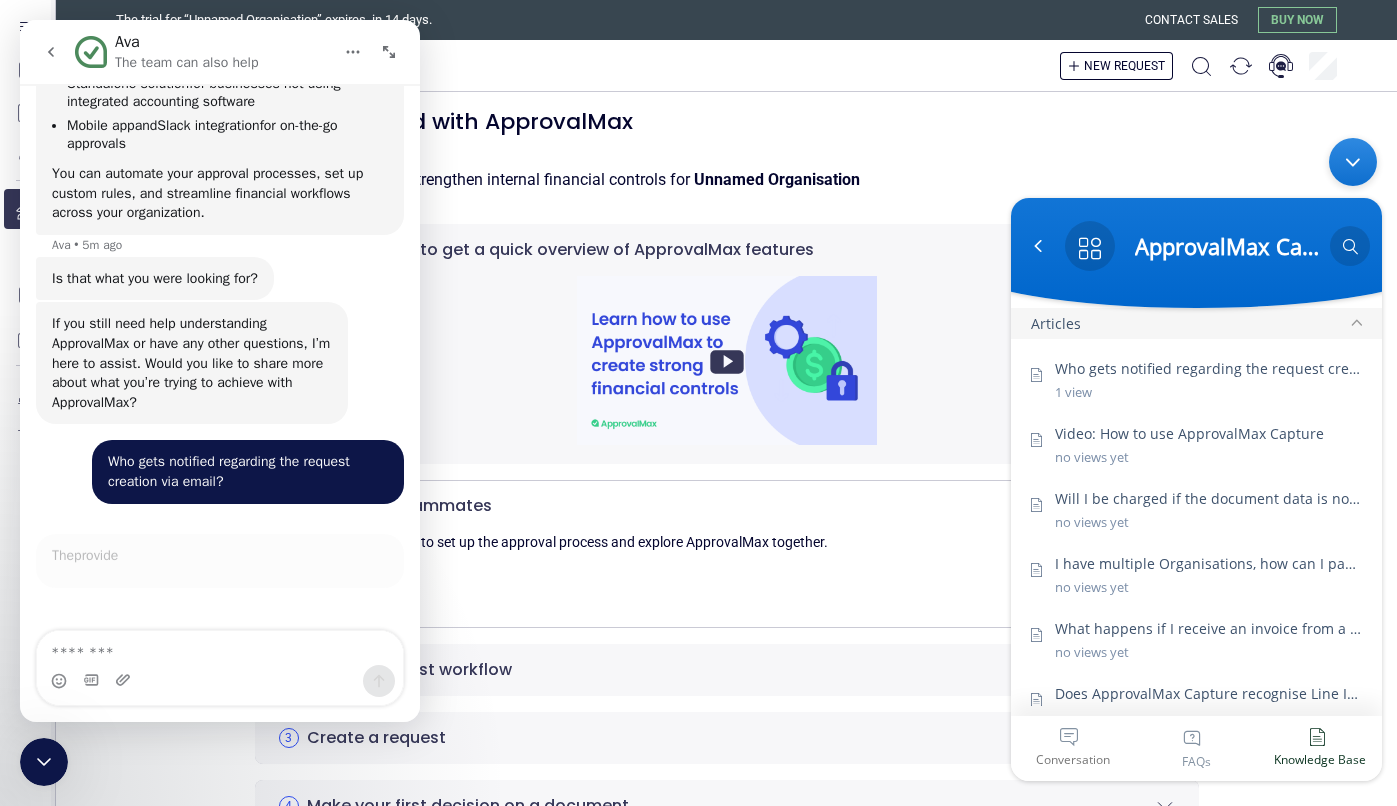 scroll, scrollTop: 558, scrollLeft: 0, axis: vertical 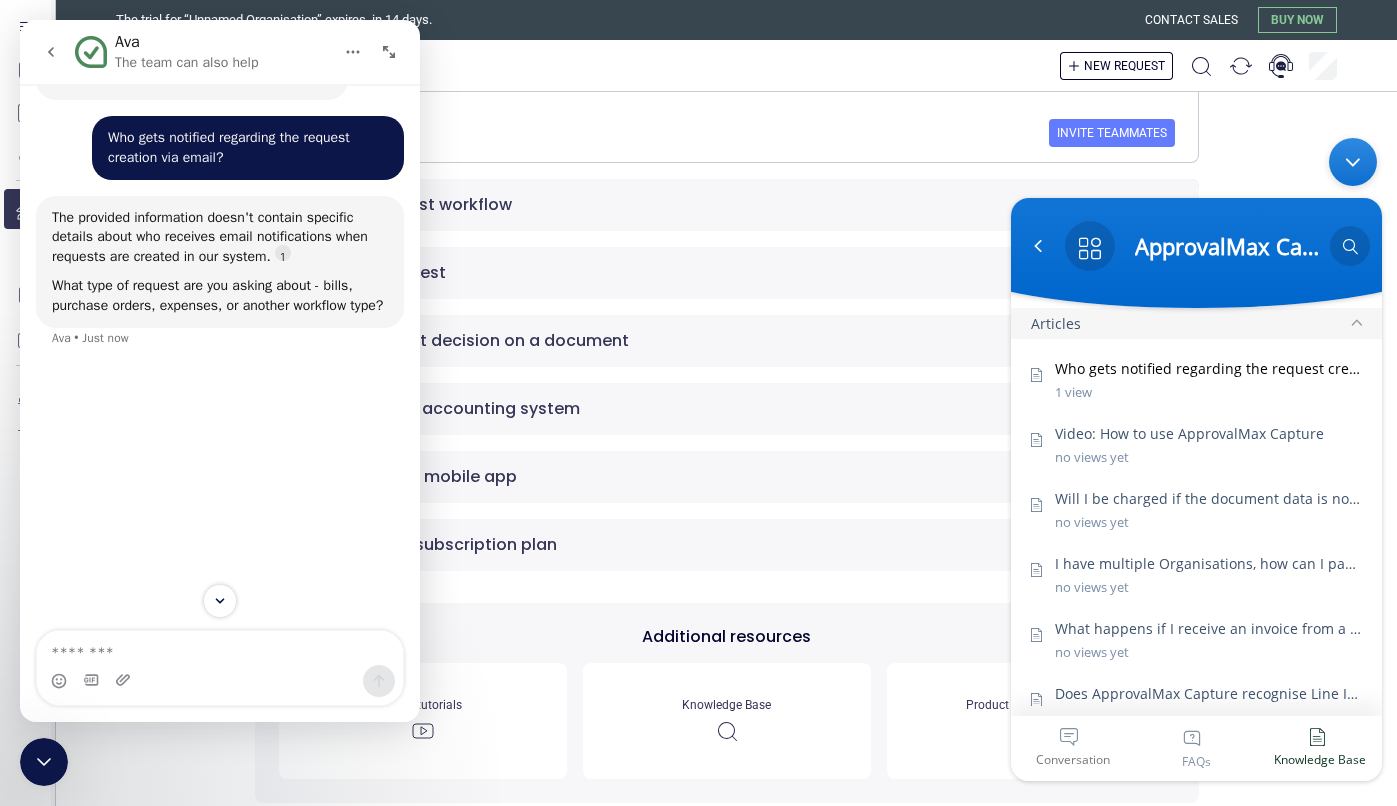 click on "Who gets notified regarding the request creation via email" at bounding box center [1208, 368] 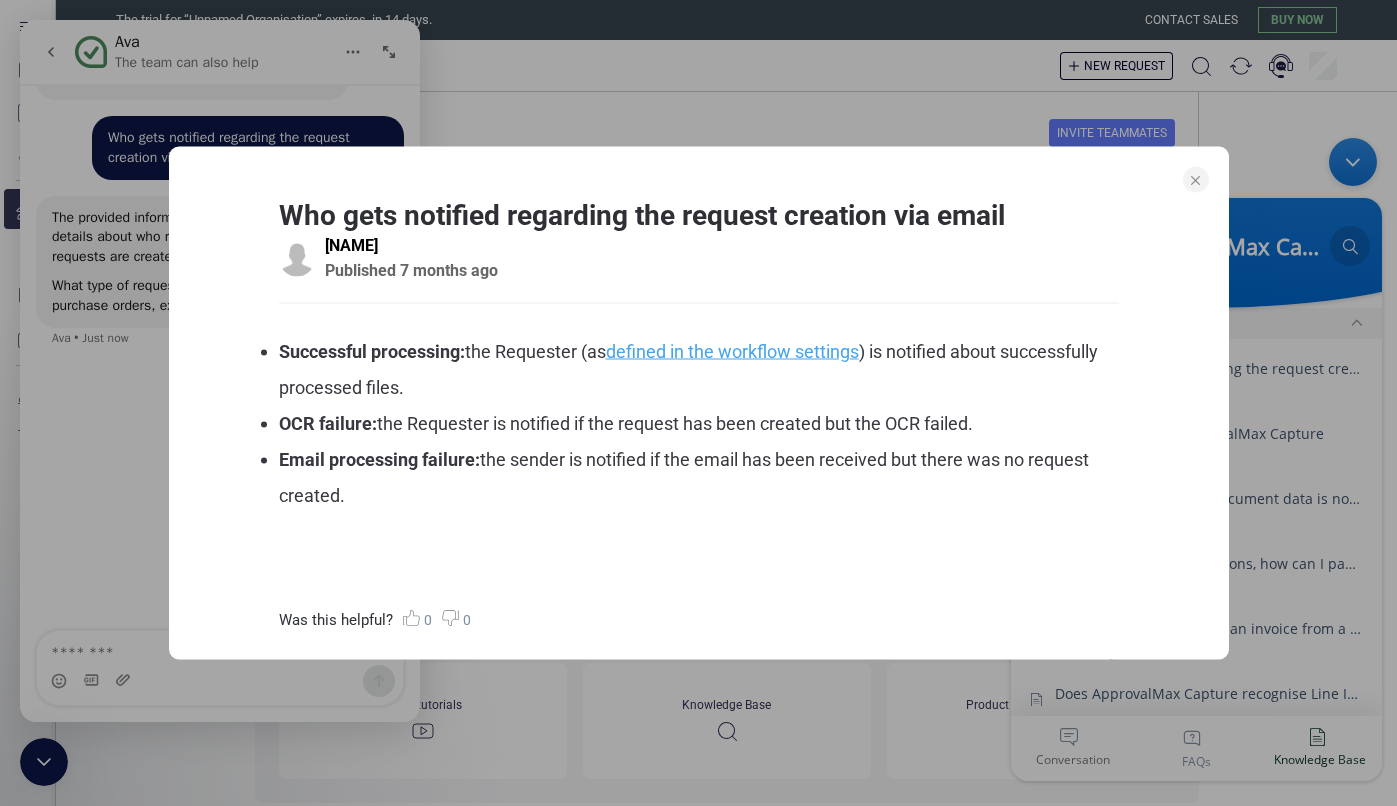 click on "defined in the workflow settings" at bounding box center [732, 351] 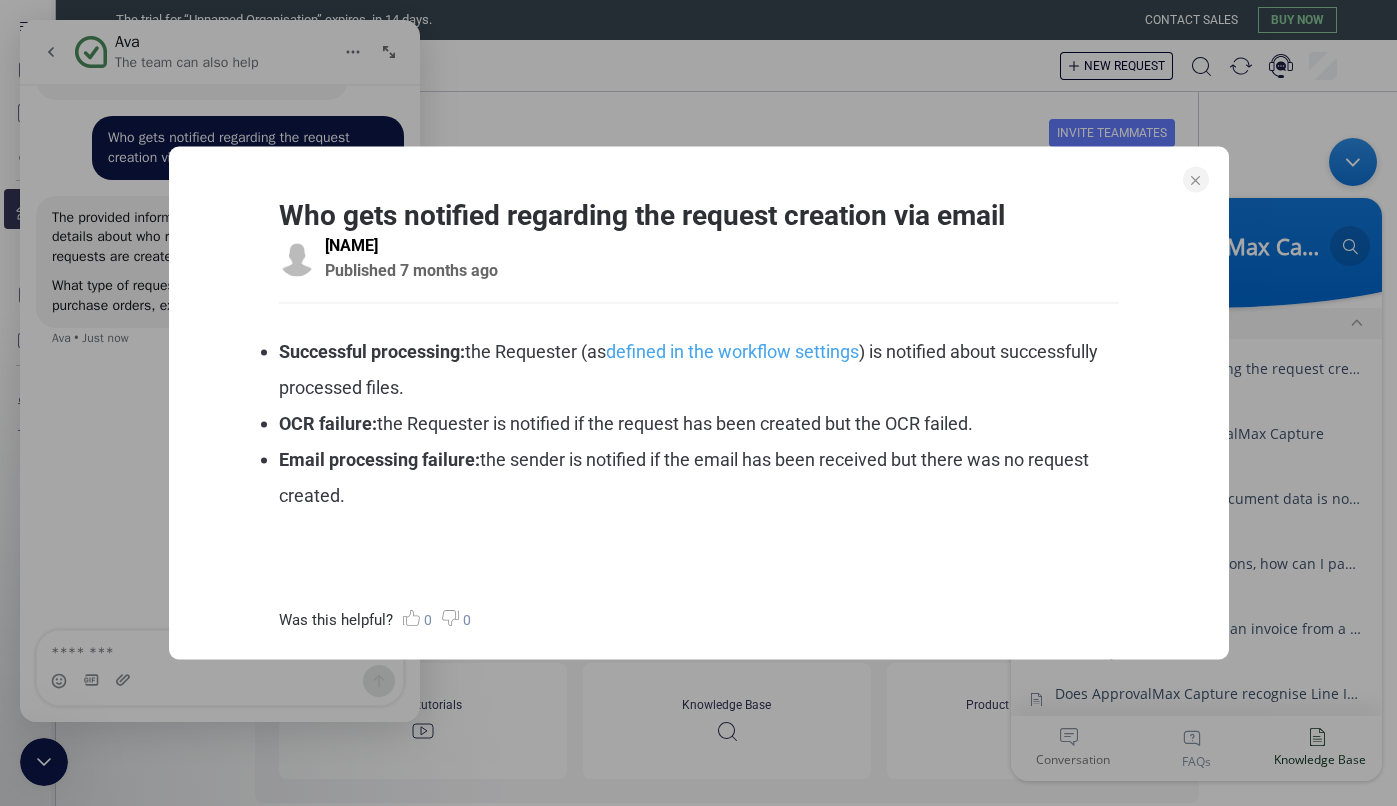 click on "Who gets notified regarding the request creation via email [NAME] Published 7 months ago Successful processing: the Requester (as defined in the workflow settings ) is notified about successfully processed files. OCR failure: the Requester is notified if the request has been created but the OCR failed. ​ Email processing failure: the sender is notified if the email has been received but there was no request created. Was this helpful? 0 0" at bounding box center [698, 403] 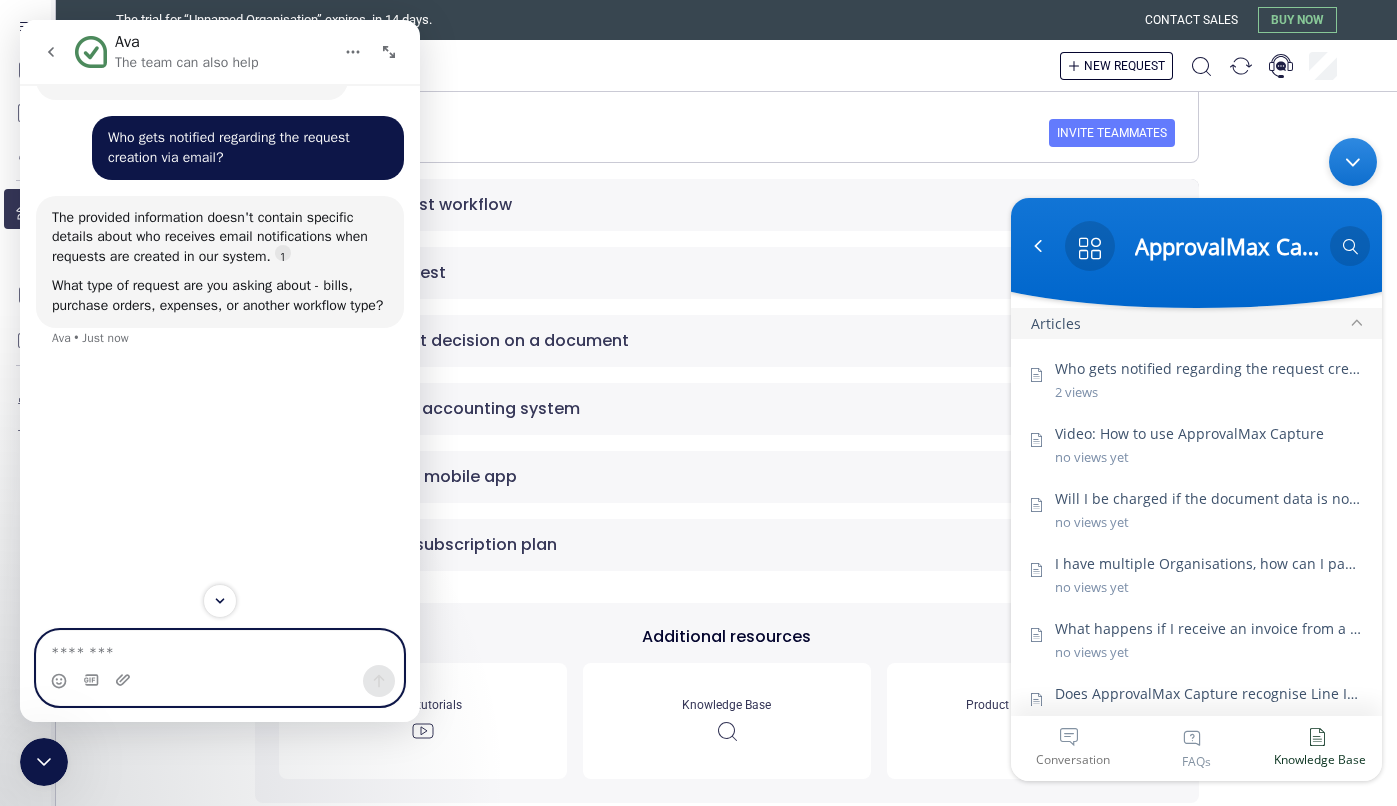 click at bounding box center (220, 648) 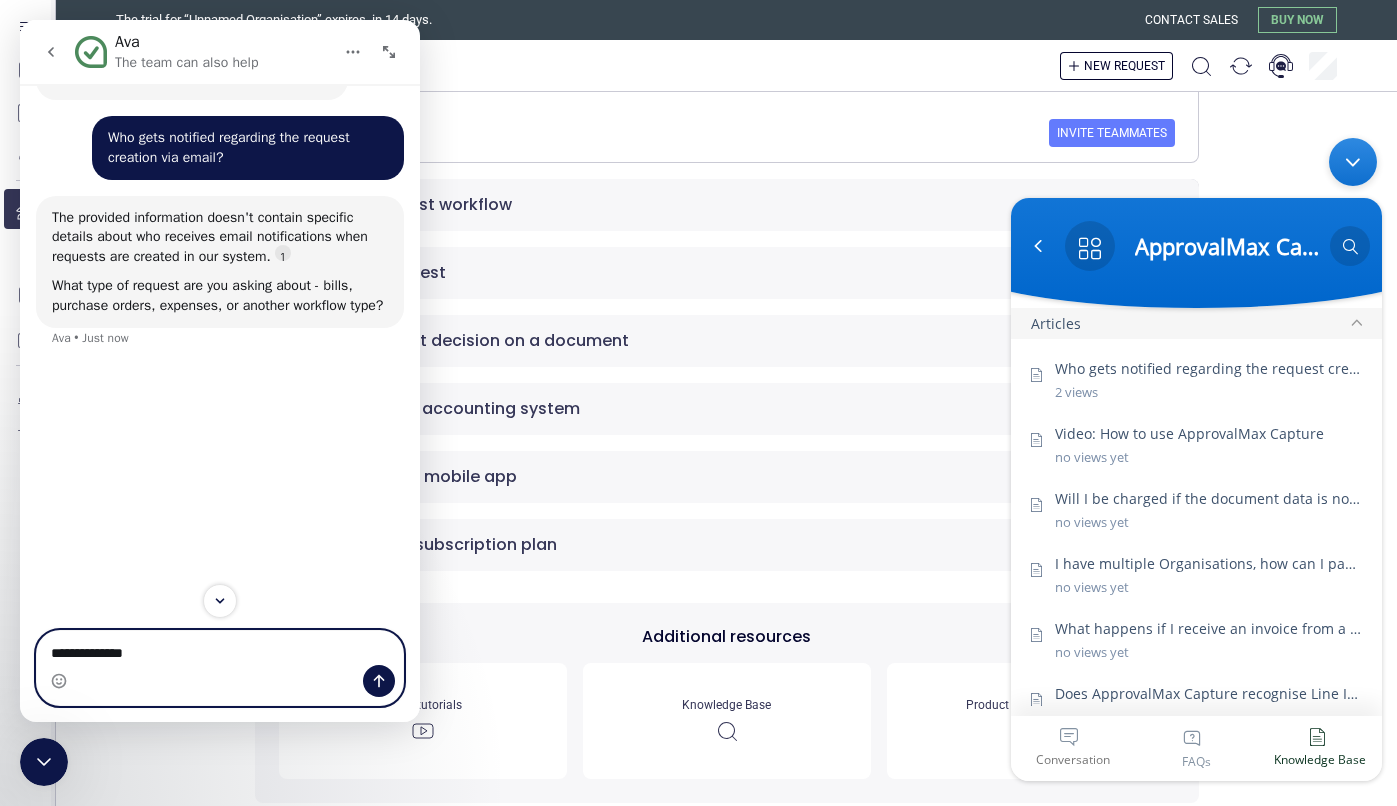 type on "**********" 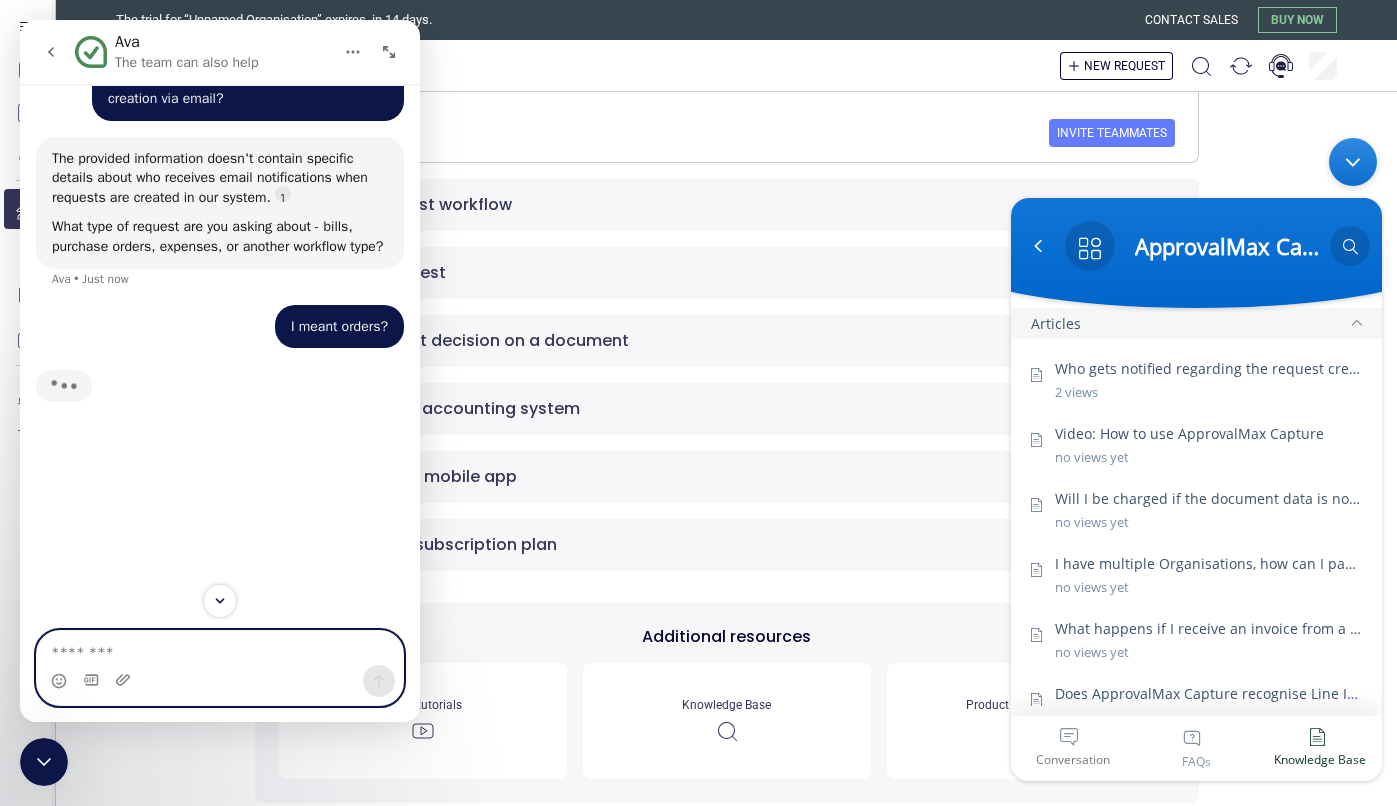 scroll, scrollTop: 740, scrollLeft: 0, axis: vertical 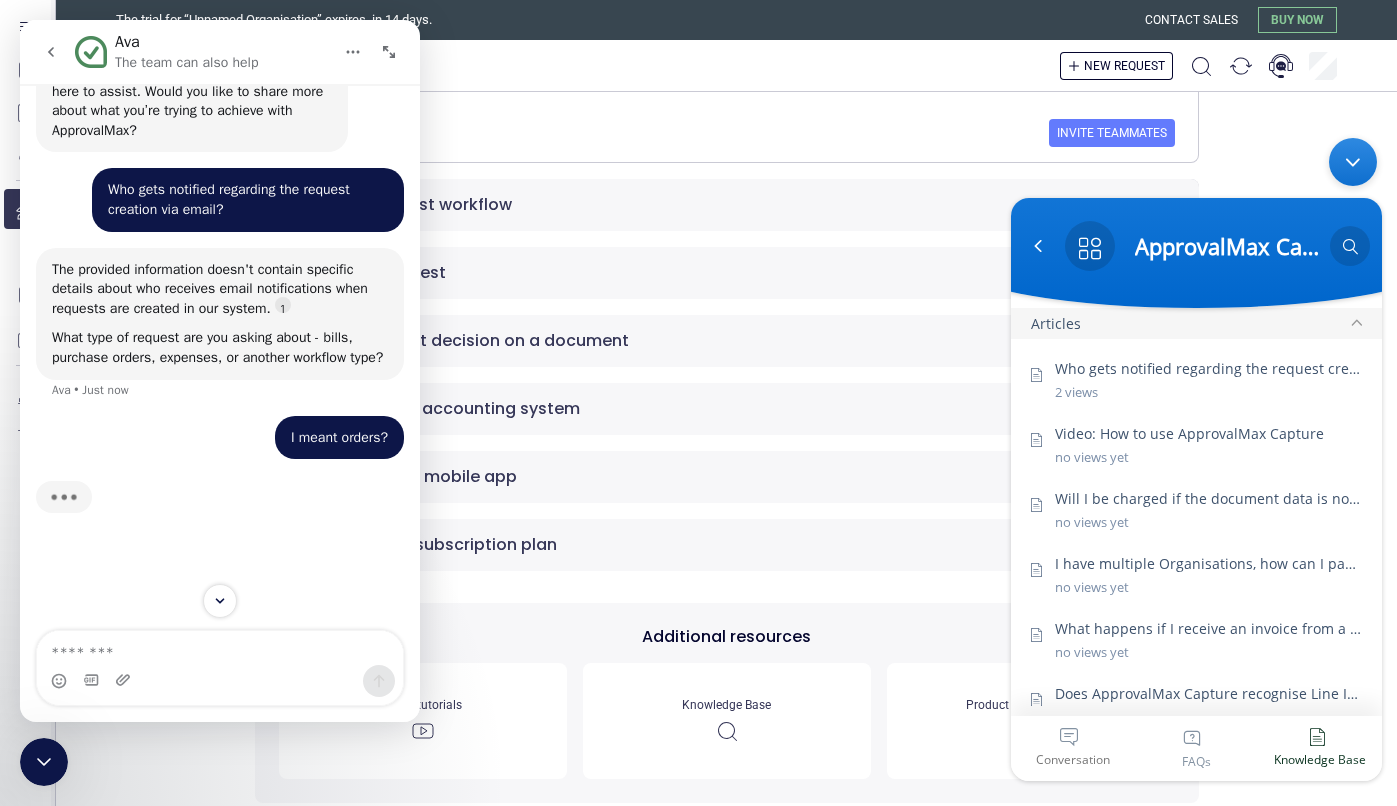 drag, startPoint x: 236, startPoint y: 224, endPoint x: 93, endPoint y: 195, distance: 145.91093 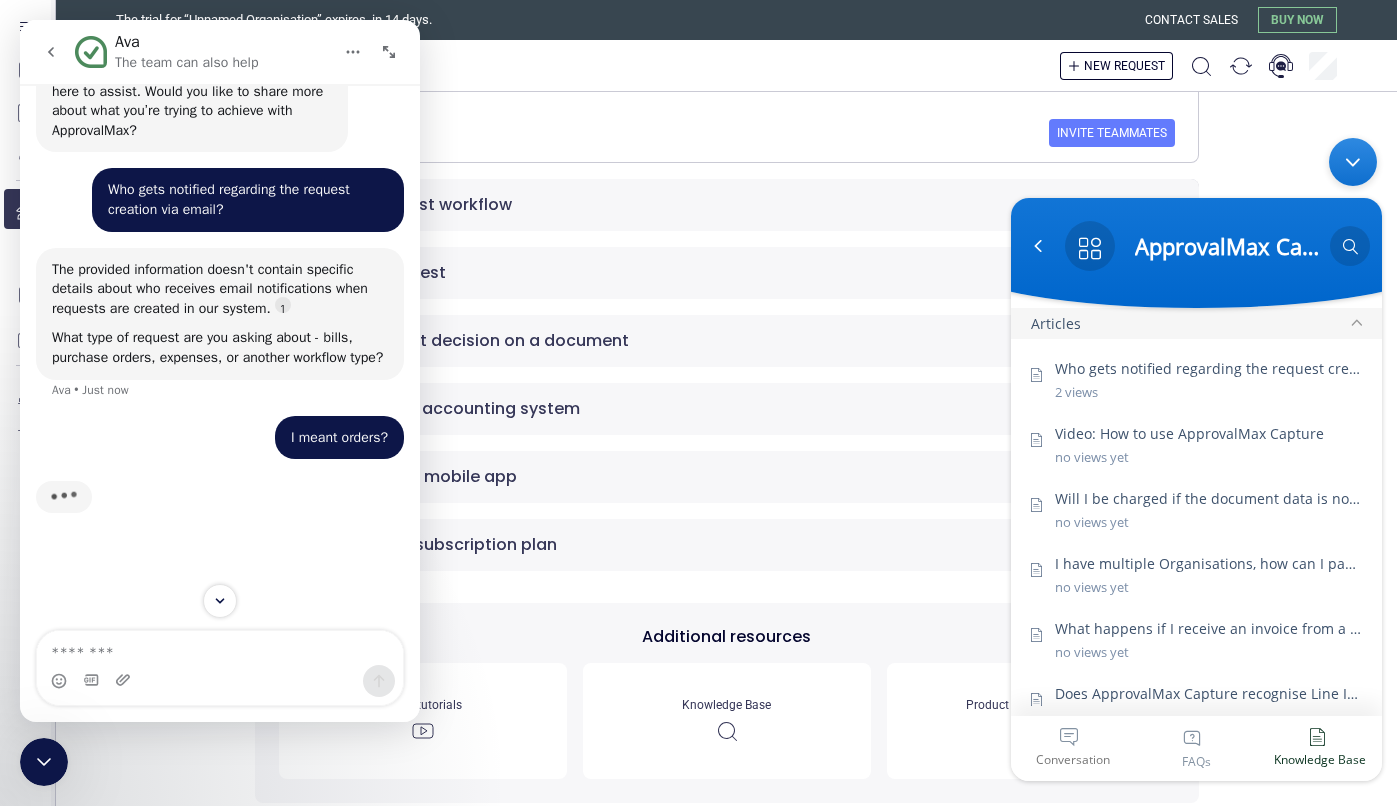 click on "Who gets notified regarding the request creation via email? Clarissa • Just now" at bounding box center (220, 207) 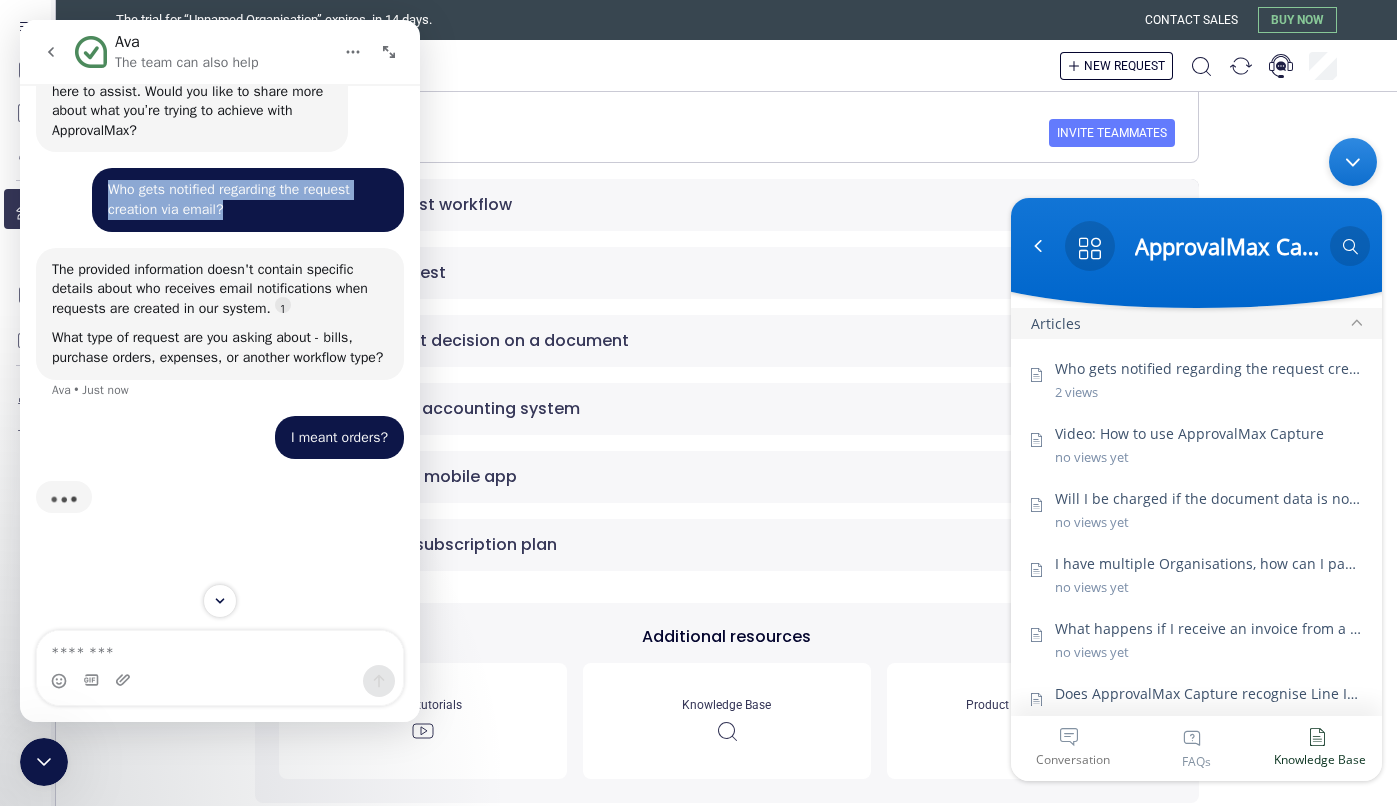 drag, startPoint x: 106, startPoint y: 200, endPoint x: 247, endPoint y: 249, distance: 149.27156 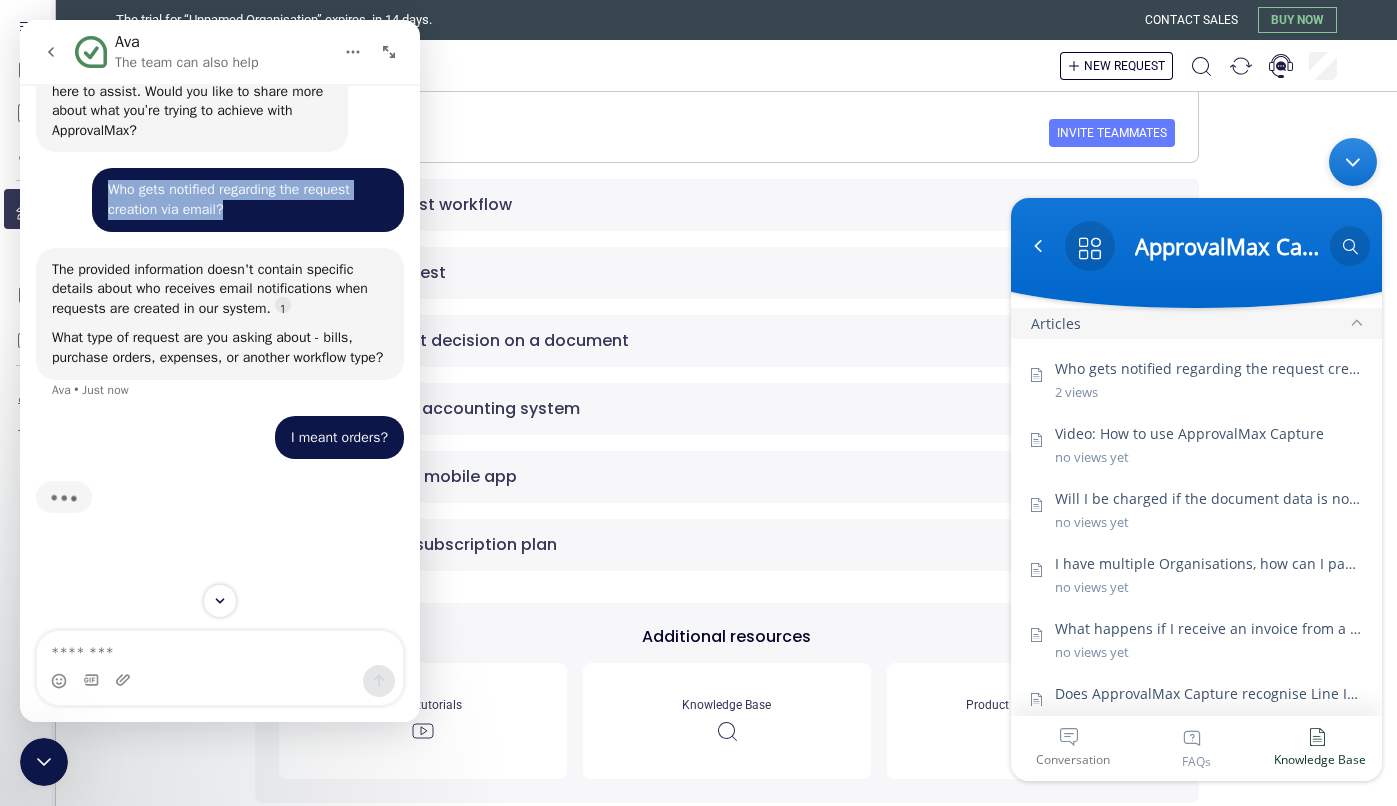 click on "Who gets notified regarding the request creation via email? Clarissa • Just now" at bounding box center (248, 199) 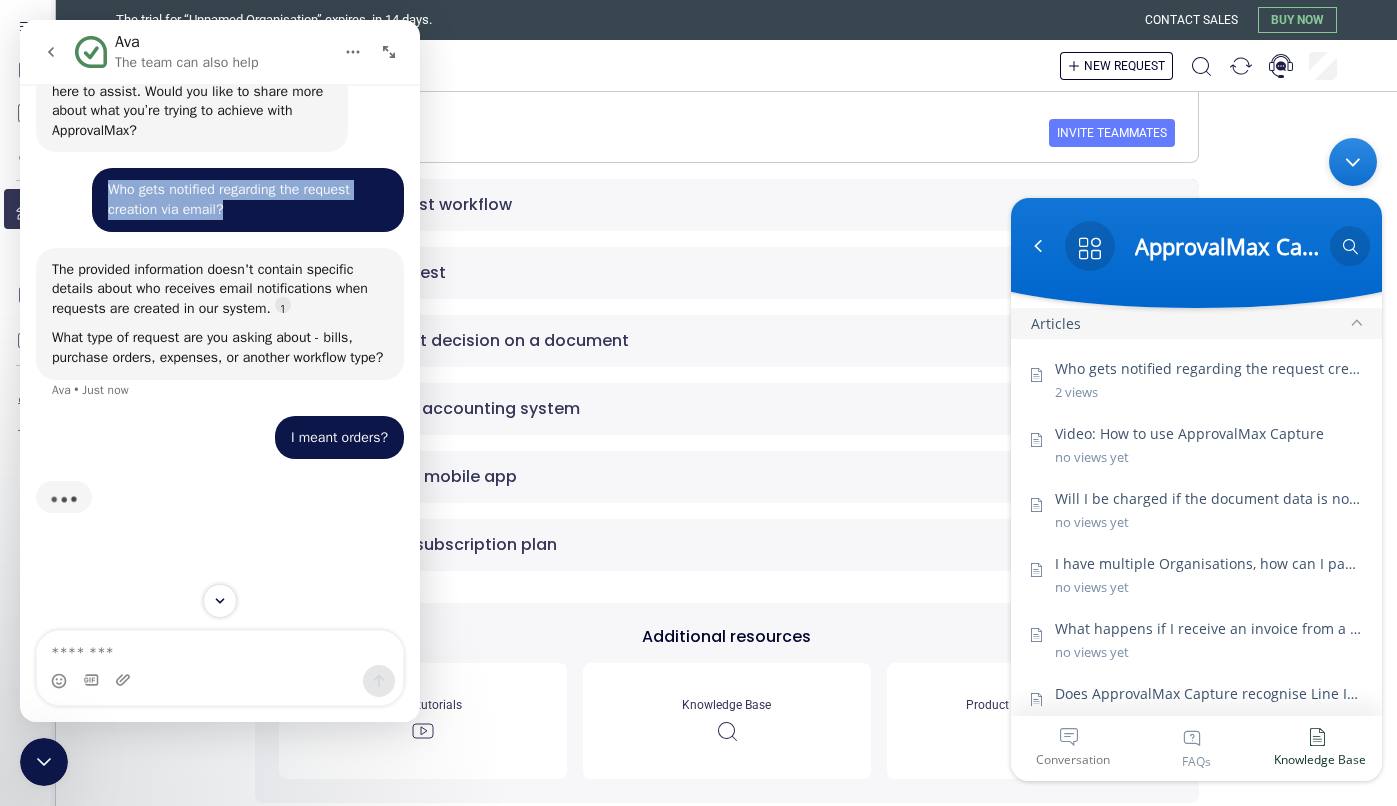 copy on "Who gets notified regarding the request creation via email?" 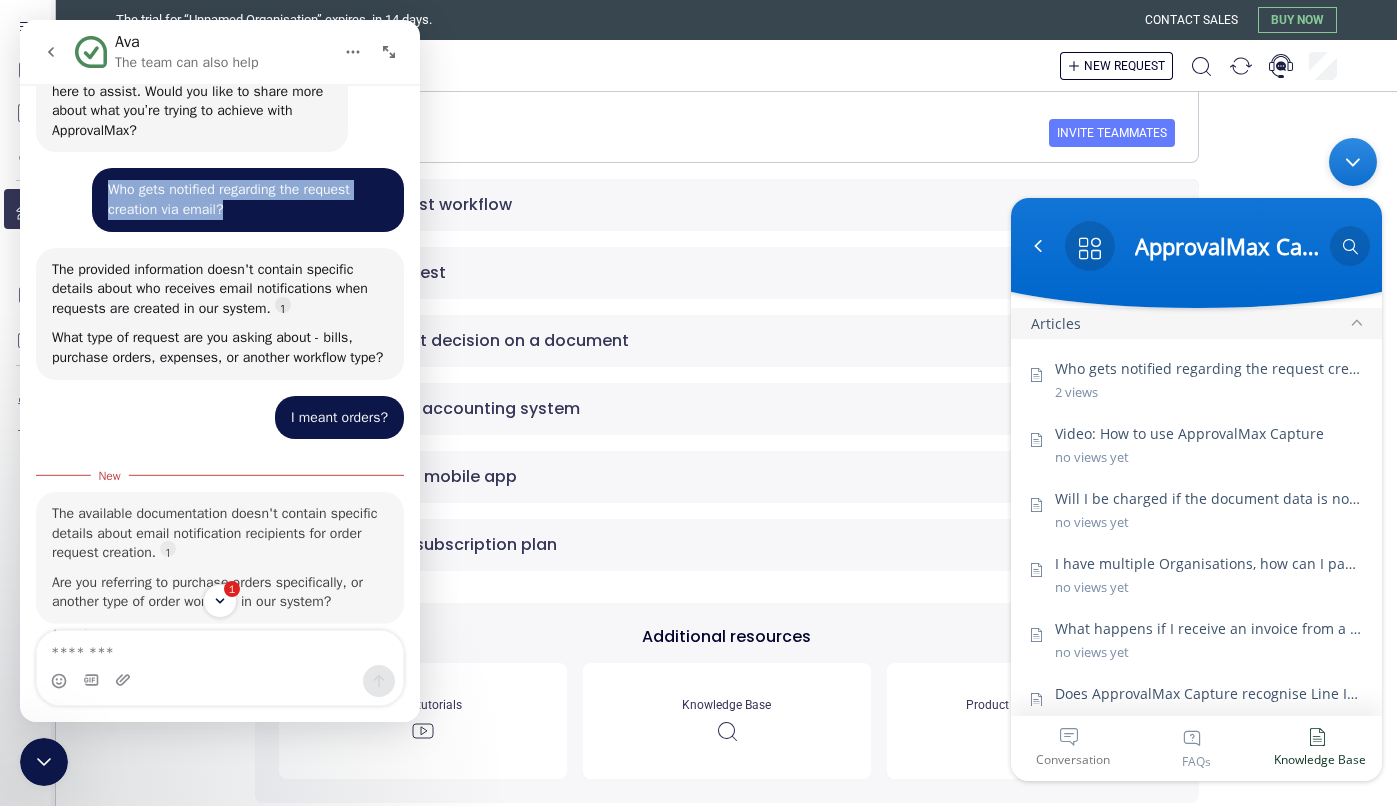 scroll, scrollTop: 0, scrollLeft: 0, axis: both 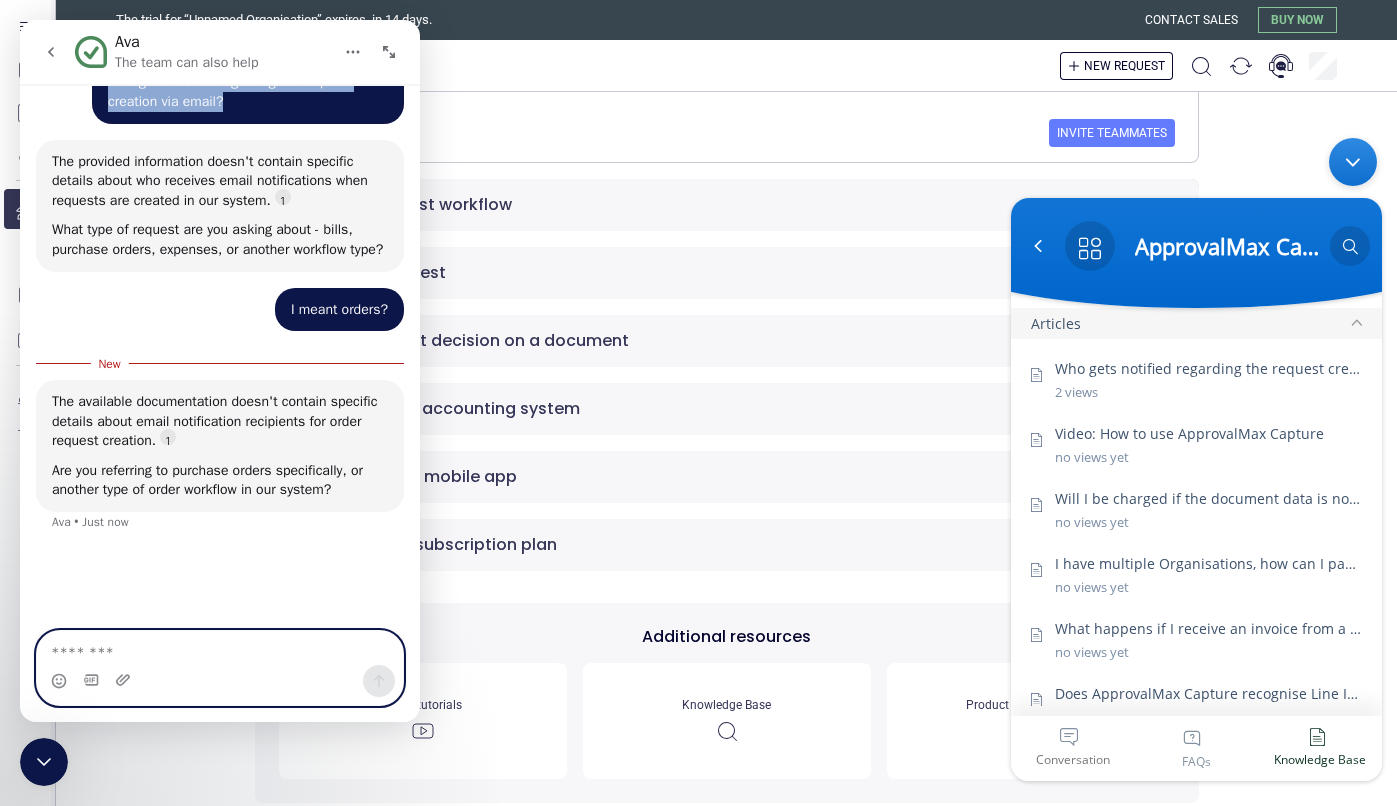 click at bounding box center [220, 648] 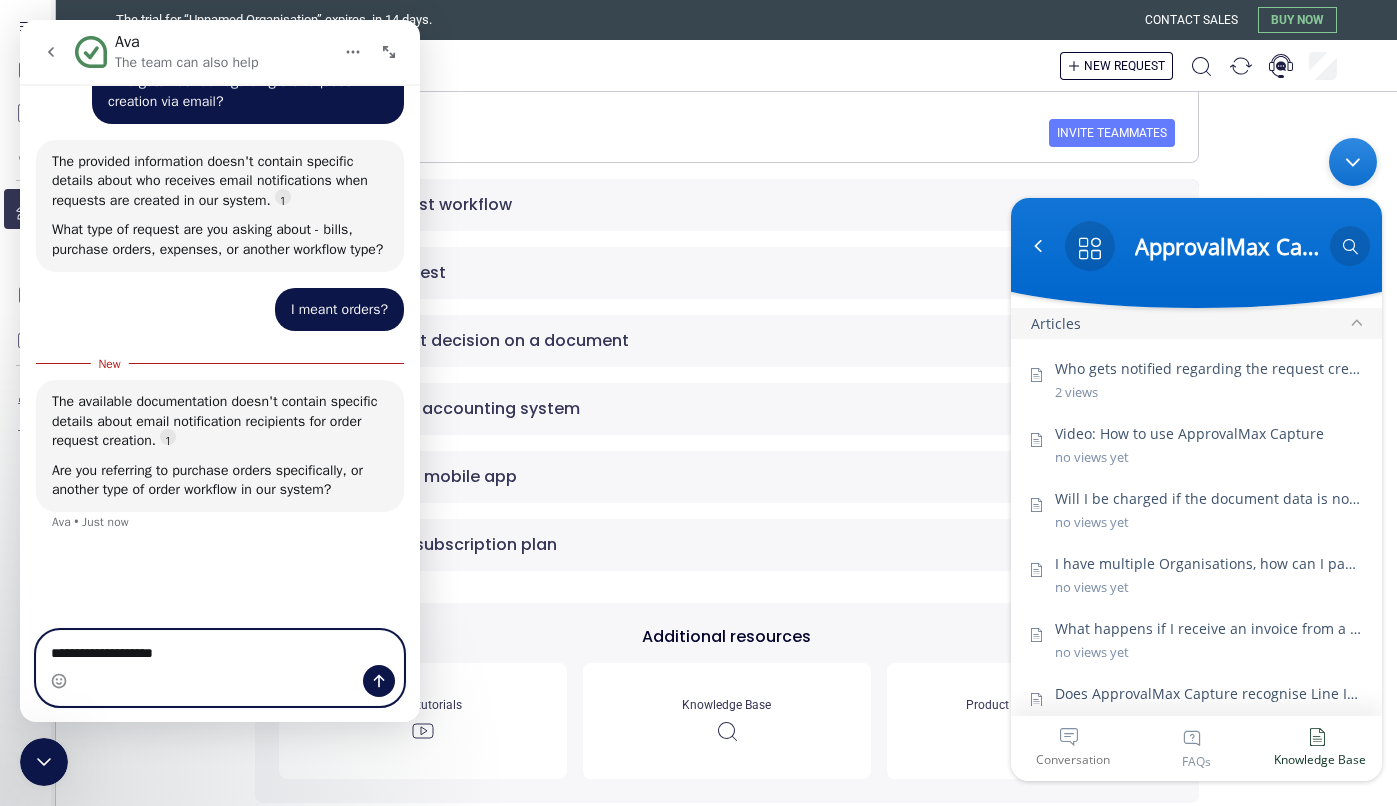 type on "**********" 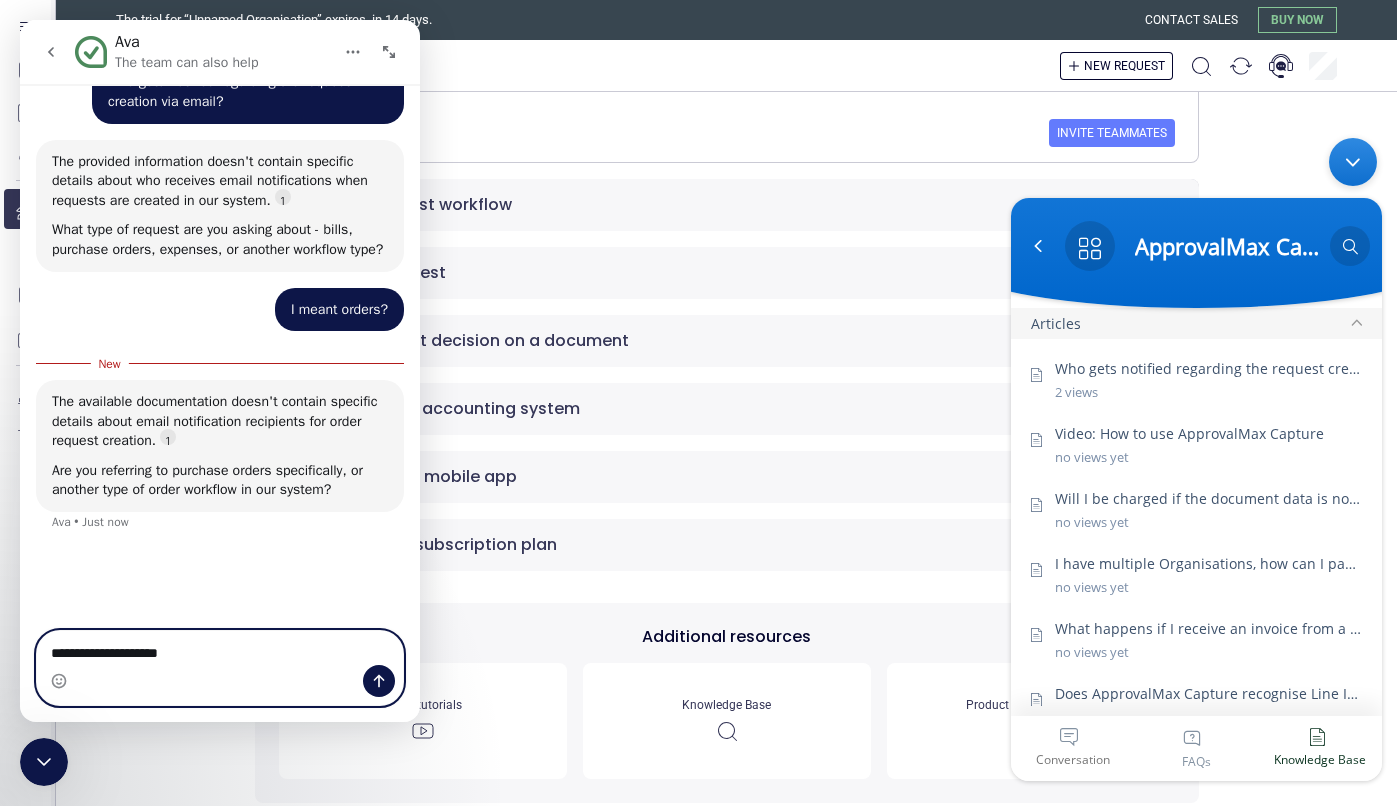 type 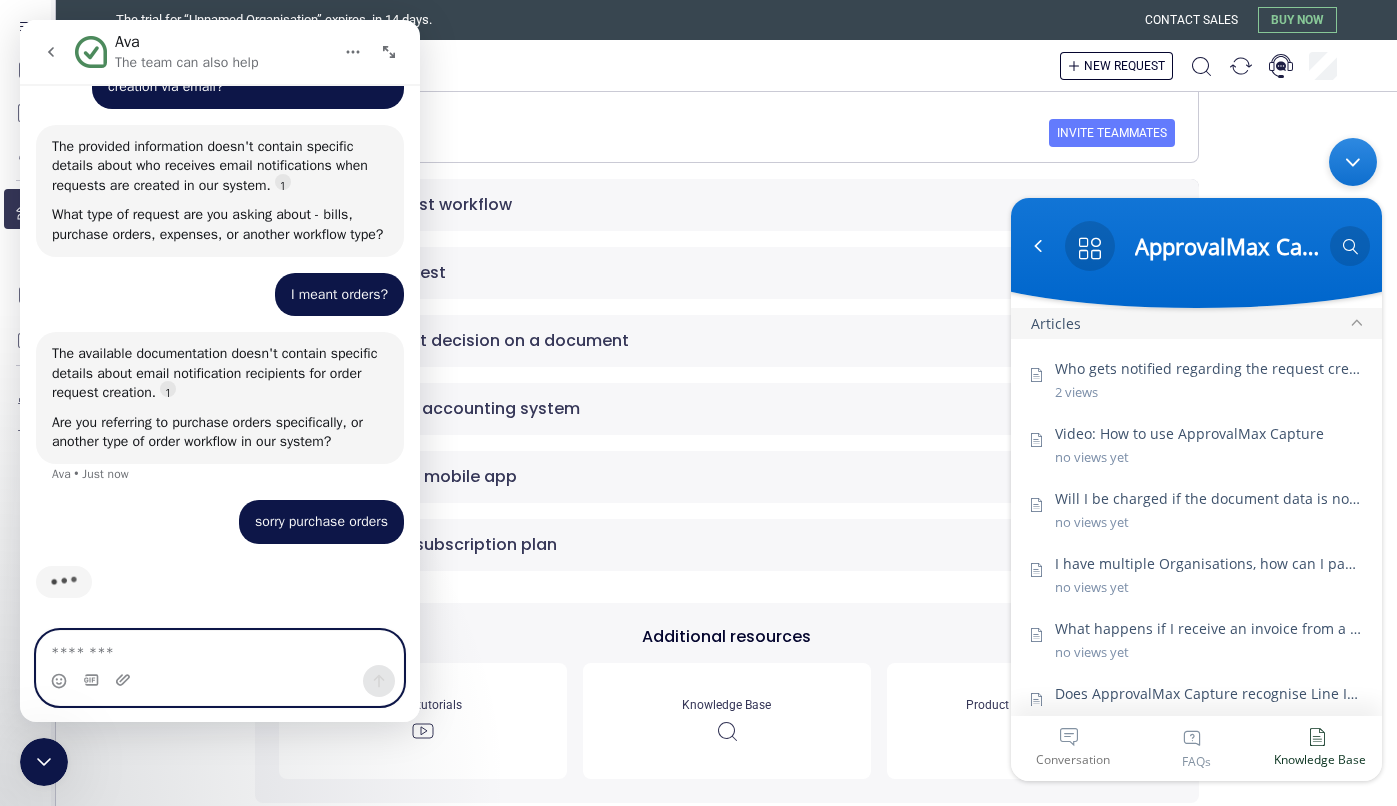 scroll, scrollTop: 865, scrollLeft: 0, axis: vertical 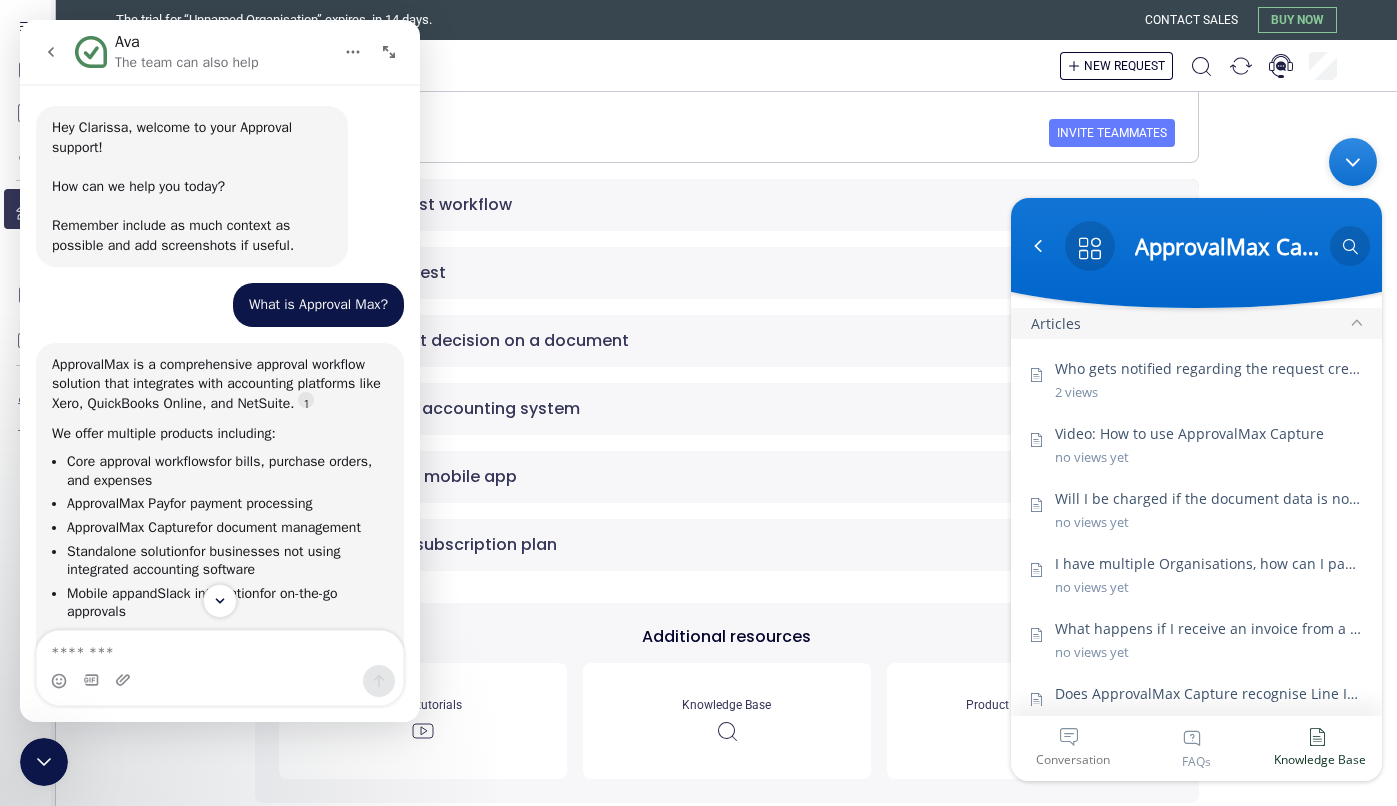 click 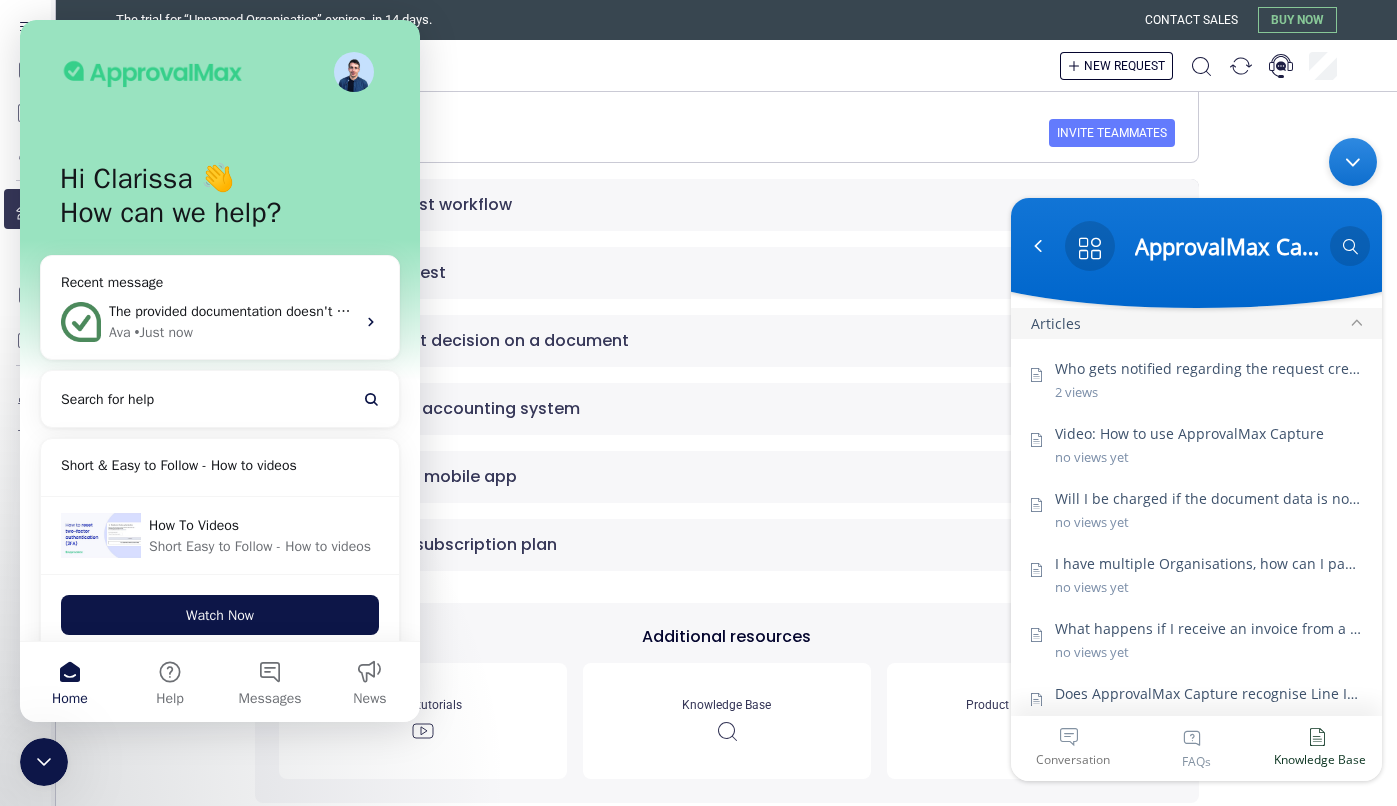 scroll, scrollTop: 3, scrollLeft: 0, axis: vertical 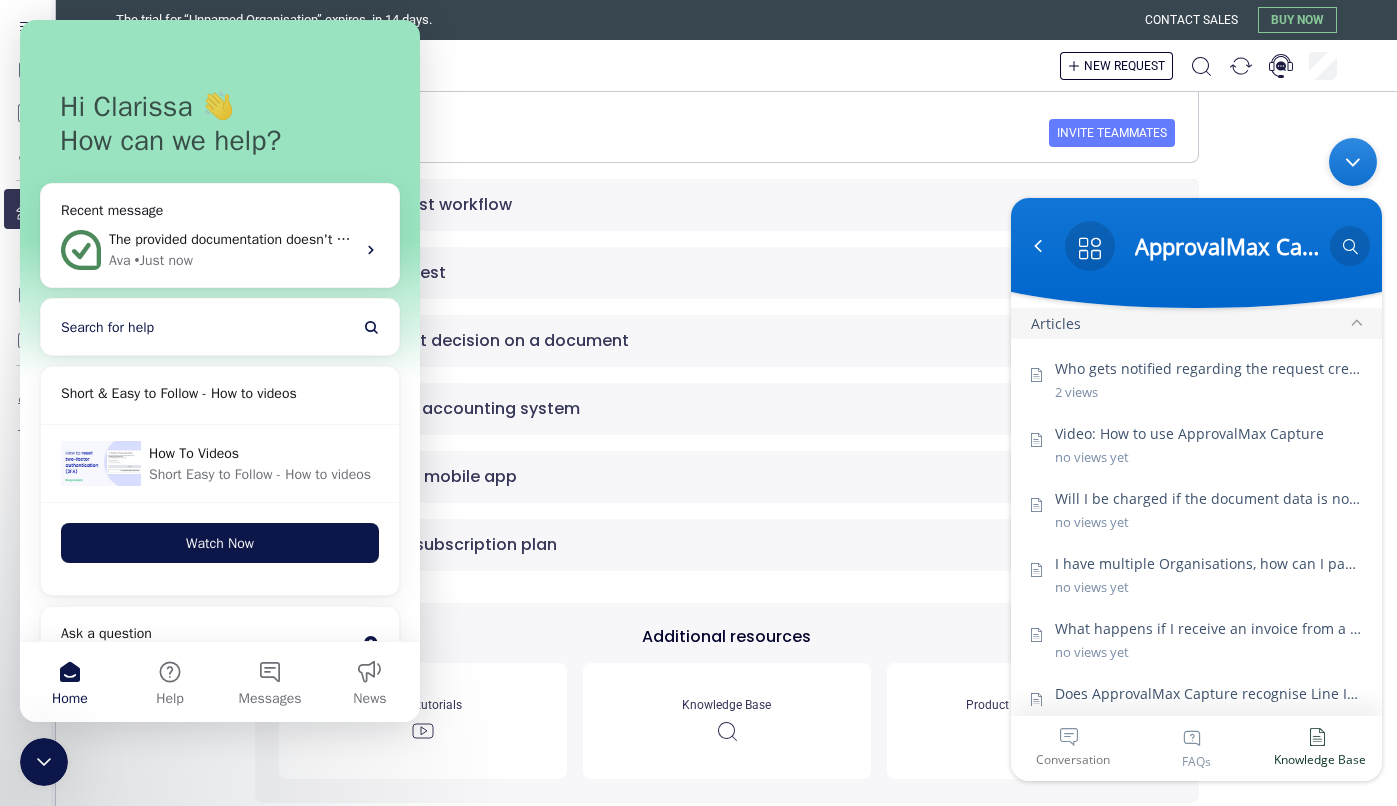 click on "Search for help" at bounding box center (220, 327) 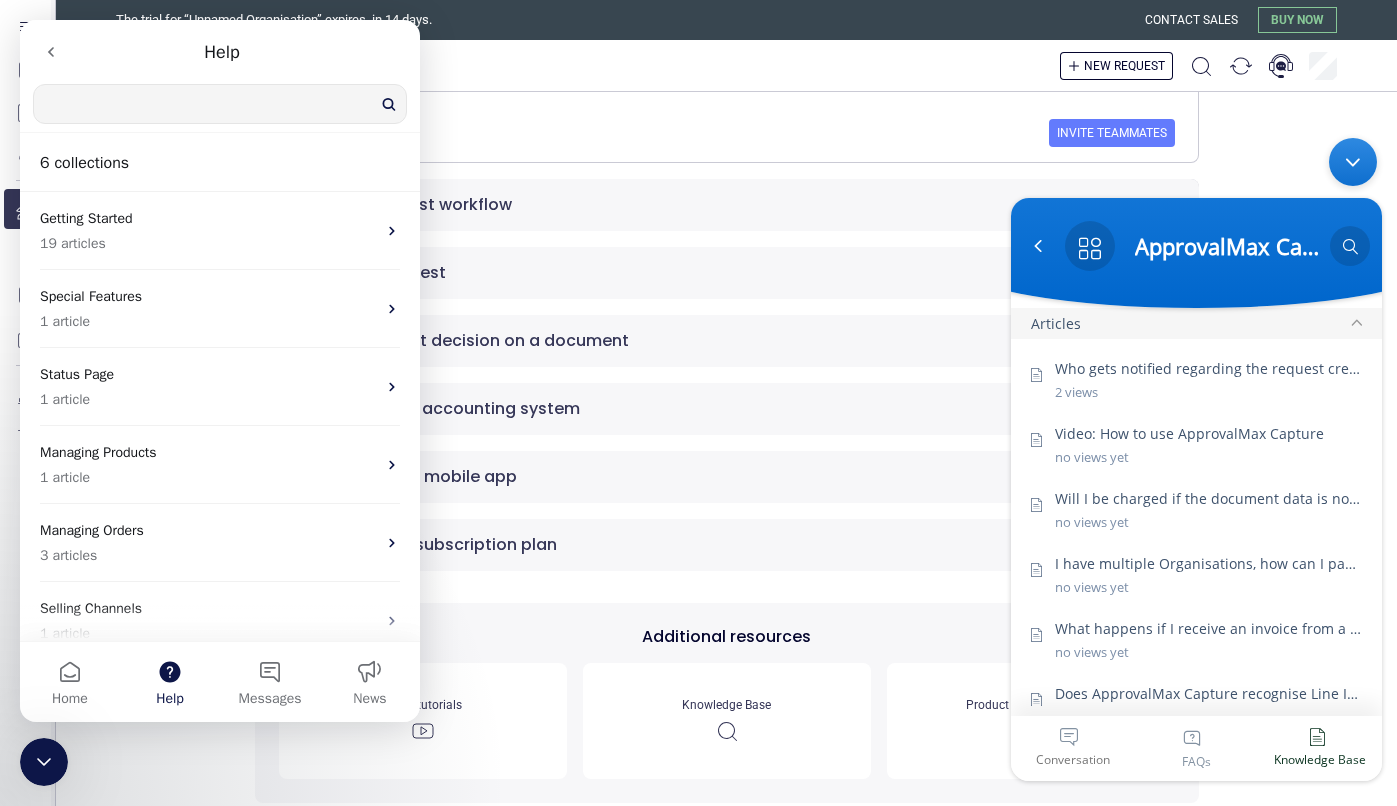 scroll, scrollTop: 0, scrollLeft: 0, axis: both 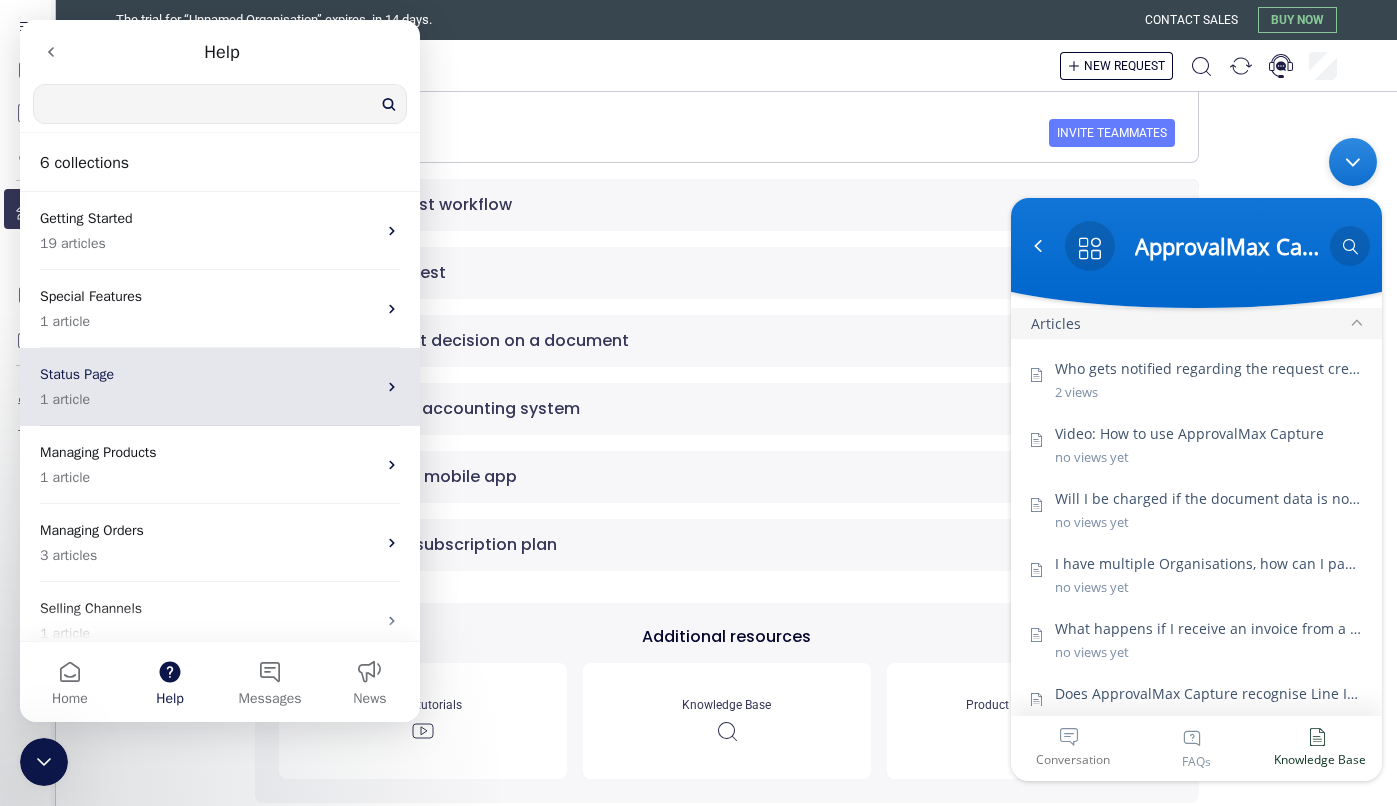 click on "1 article" at bounding box center (208, 399) 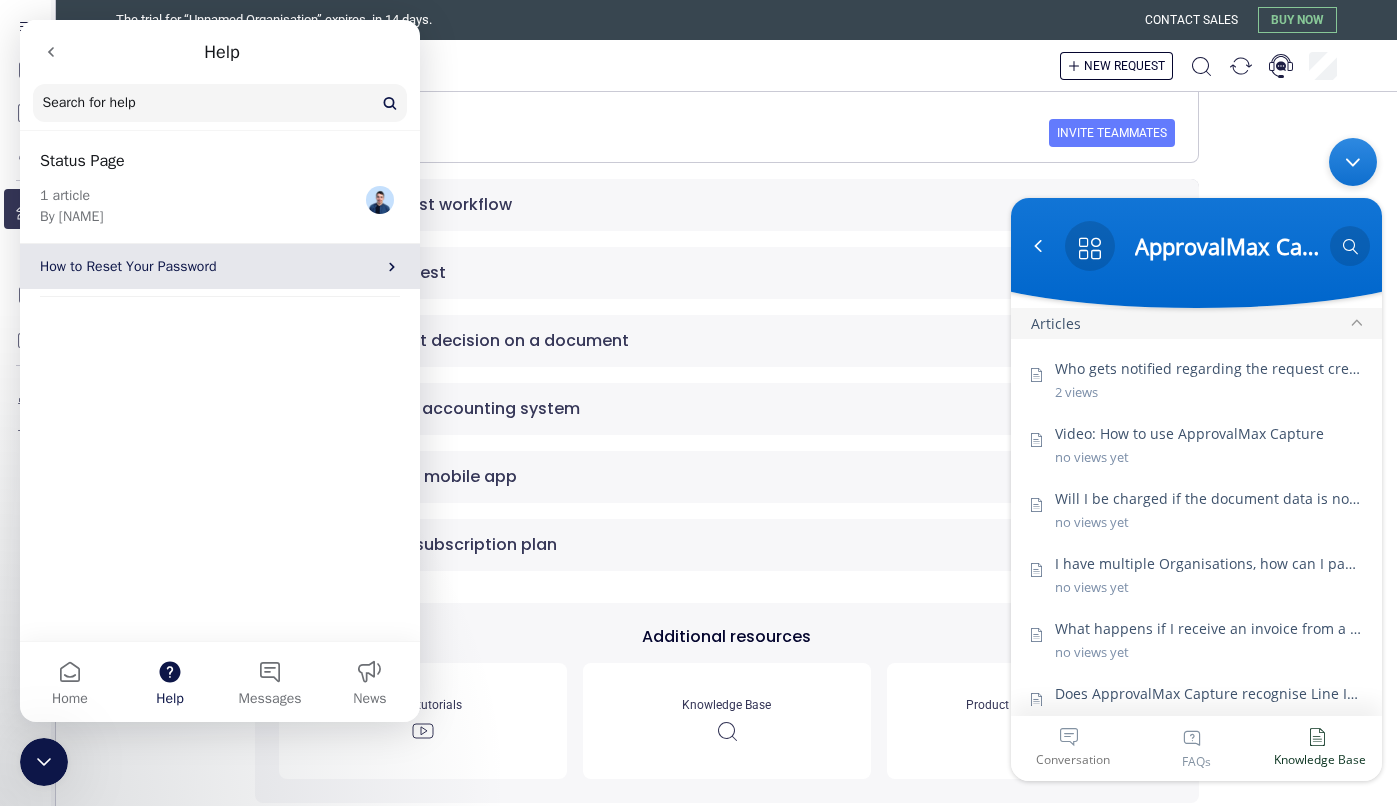 click on "How to Reset Your Password" at bounding box center [208, 266] 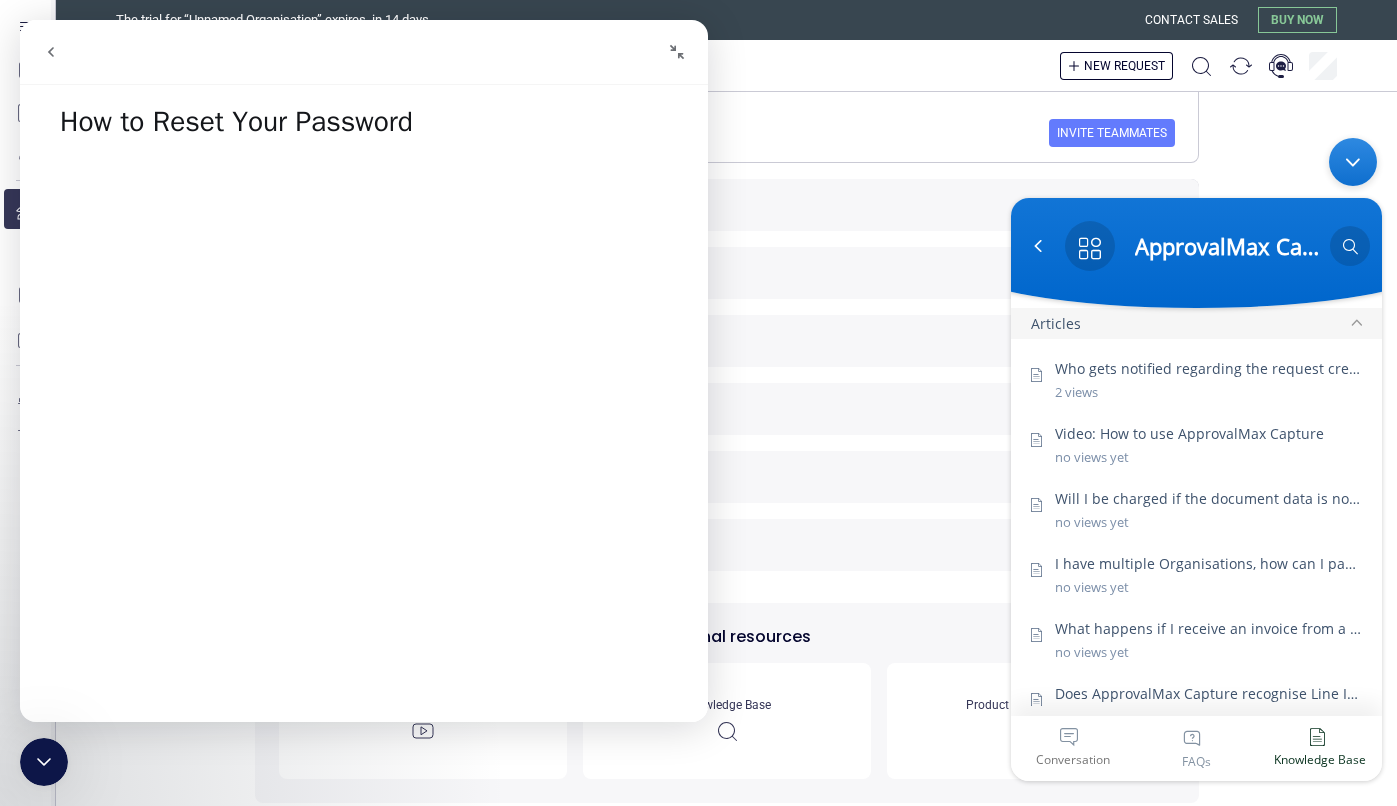 click at bounding box center [51, 52] 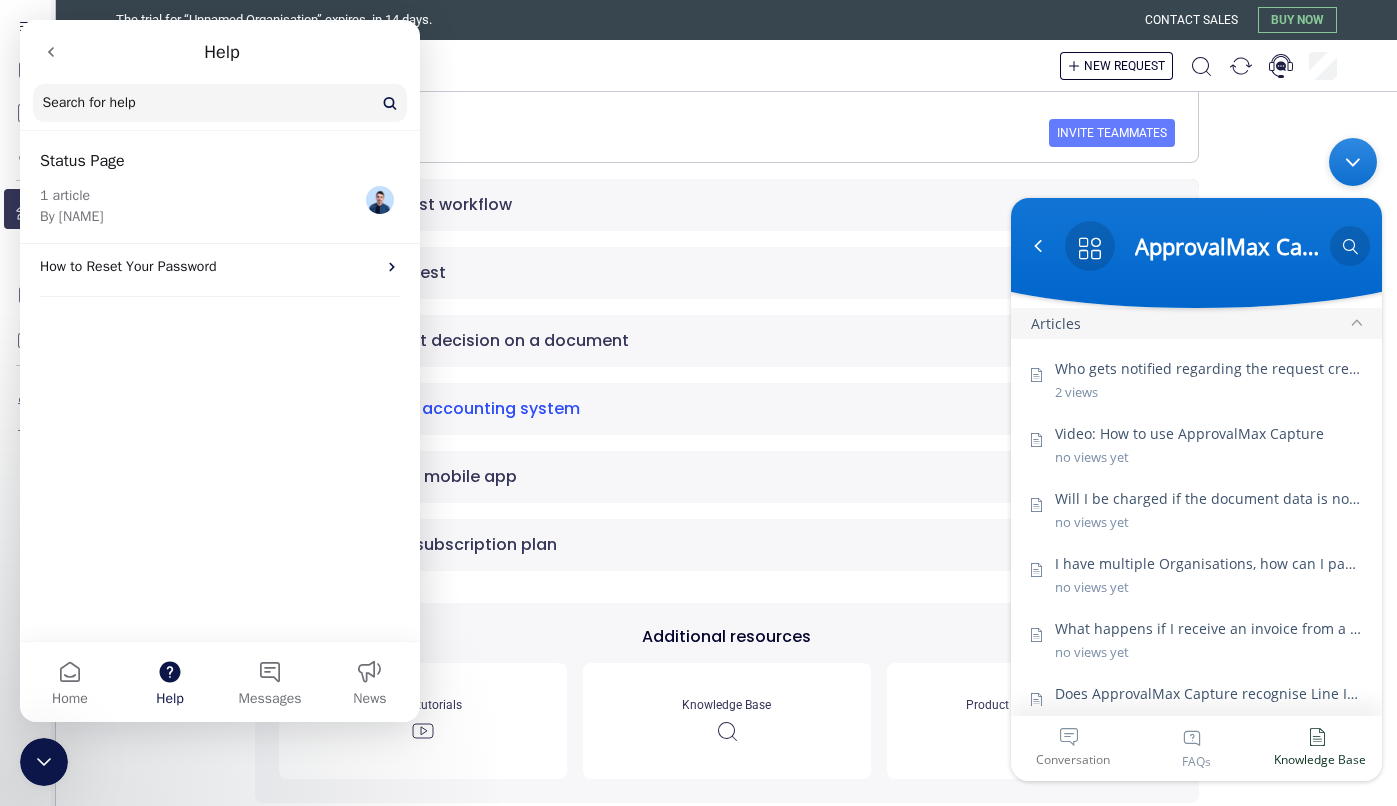 click on "5 Connect your accounting system" at bounding box center (727, 409) 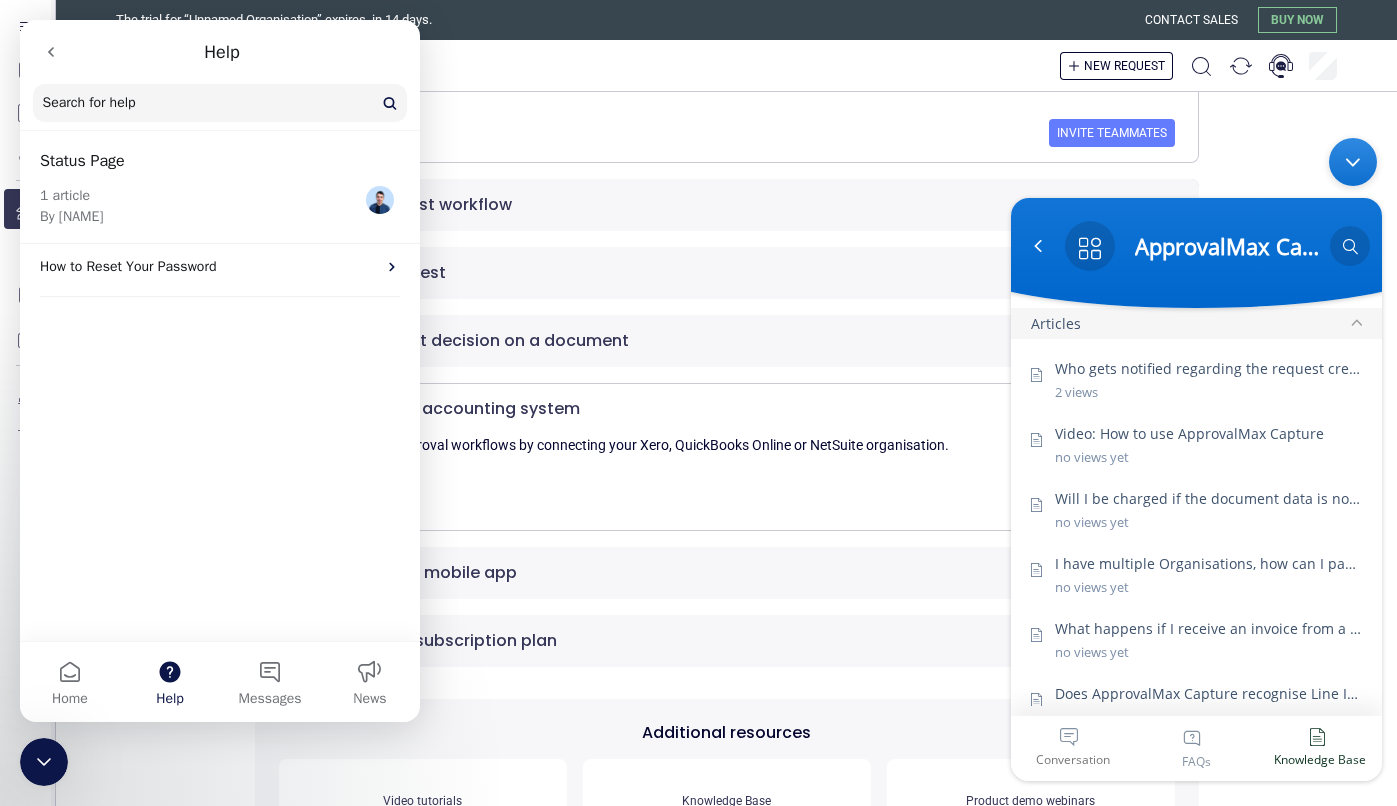 click 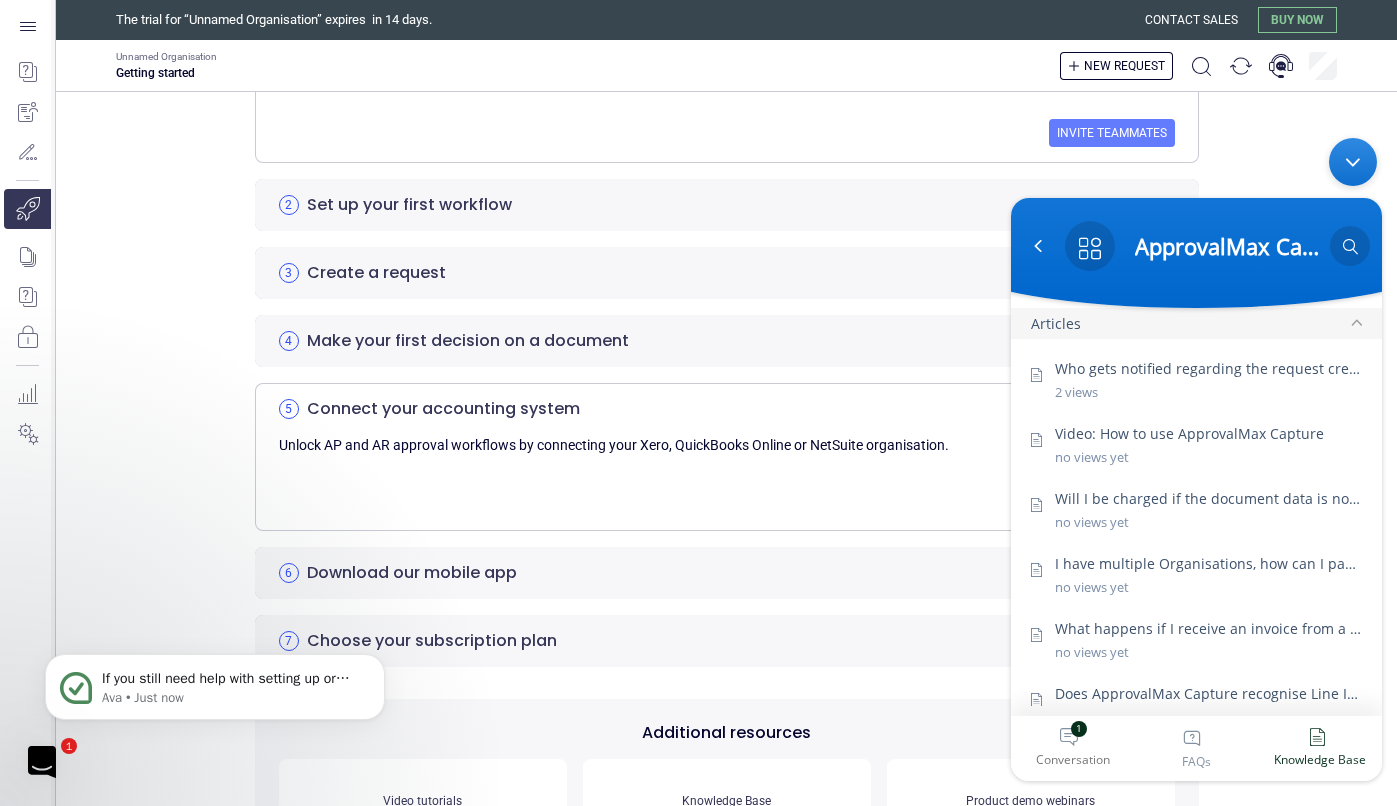 scroll, scrollTop: 0, scrollLeft: 0, axis: both 